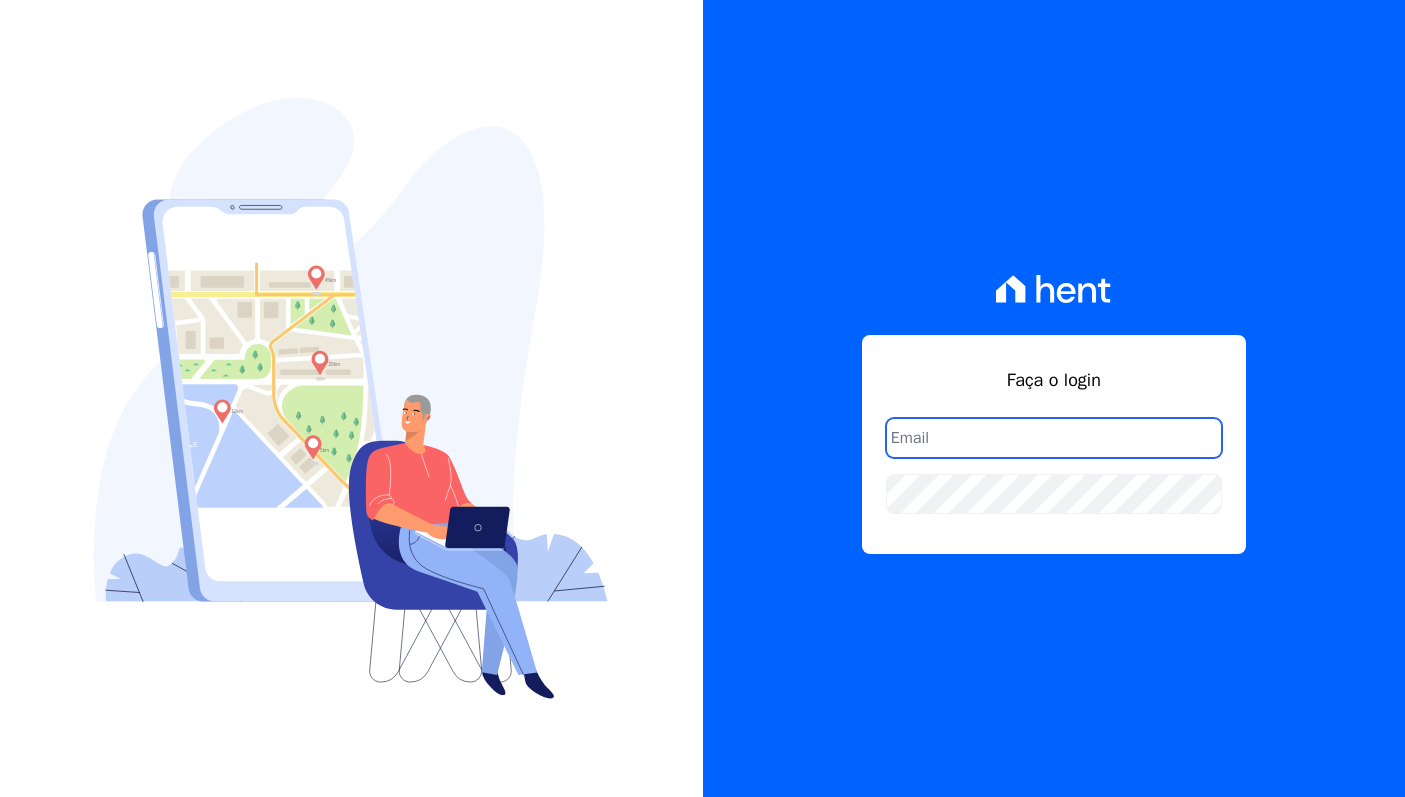 scroll, scrollTop: 0, scrollLeft: 0, axis: both 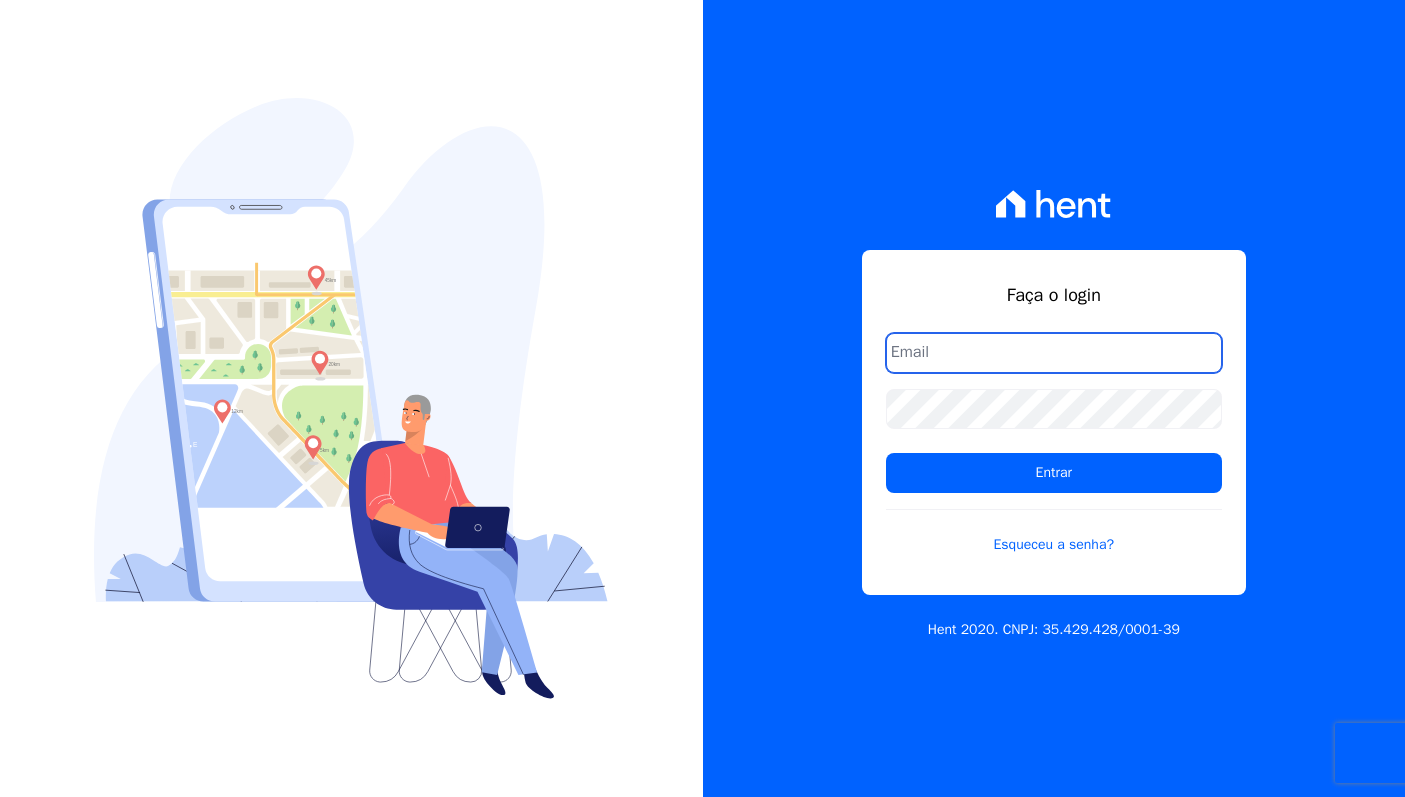 click at bounding box center (0, 797) 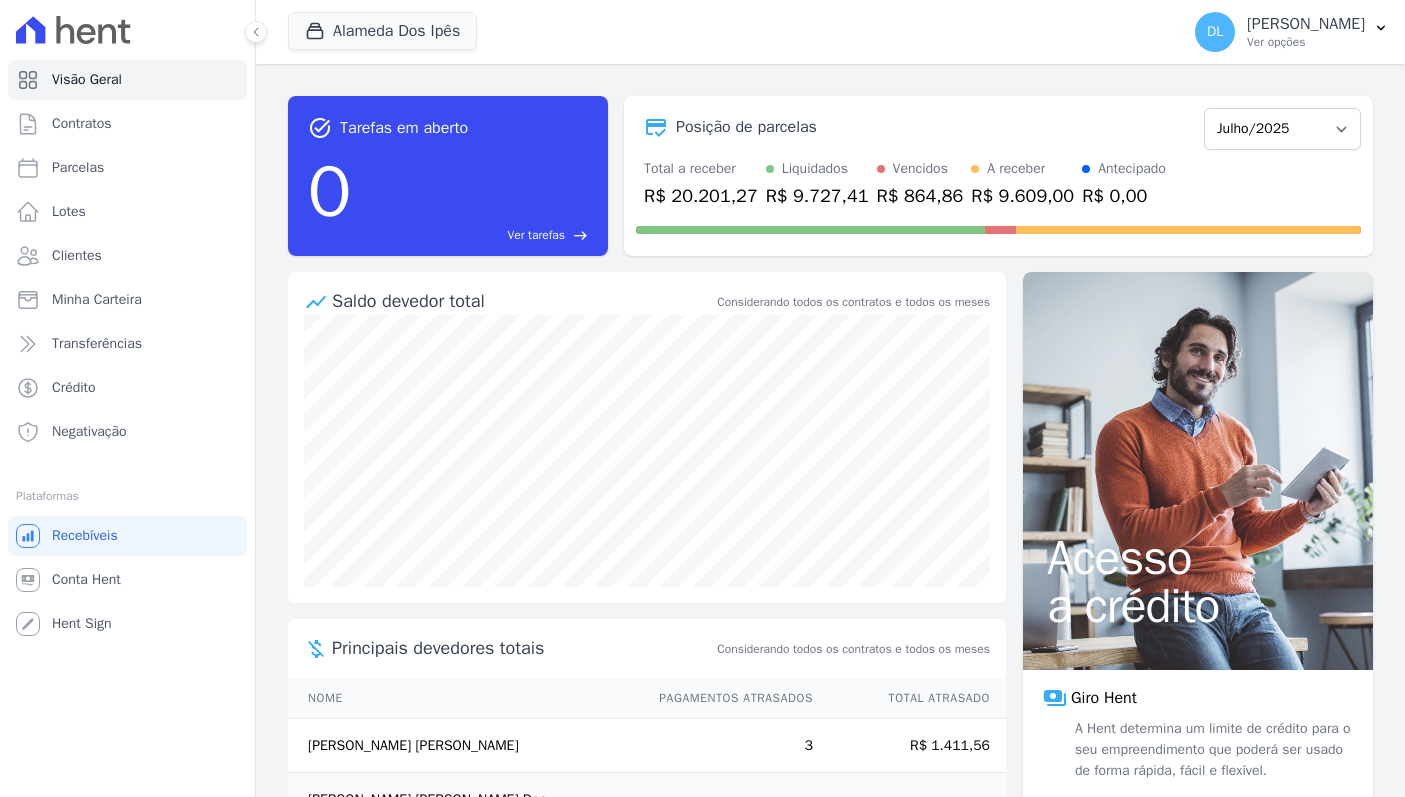 scroll, scrollTop: 0, scrollLeft: 0, axis: both 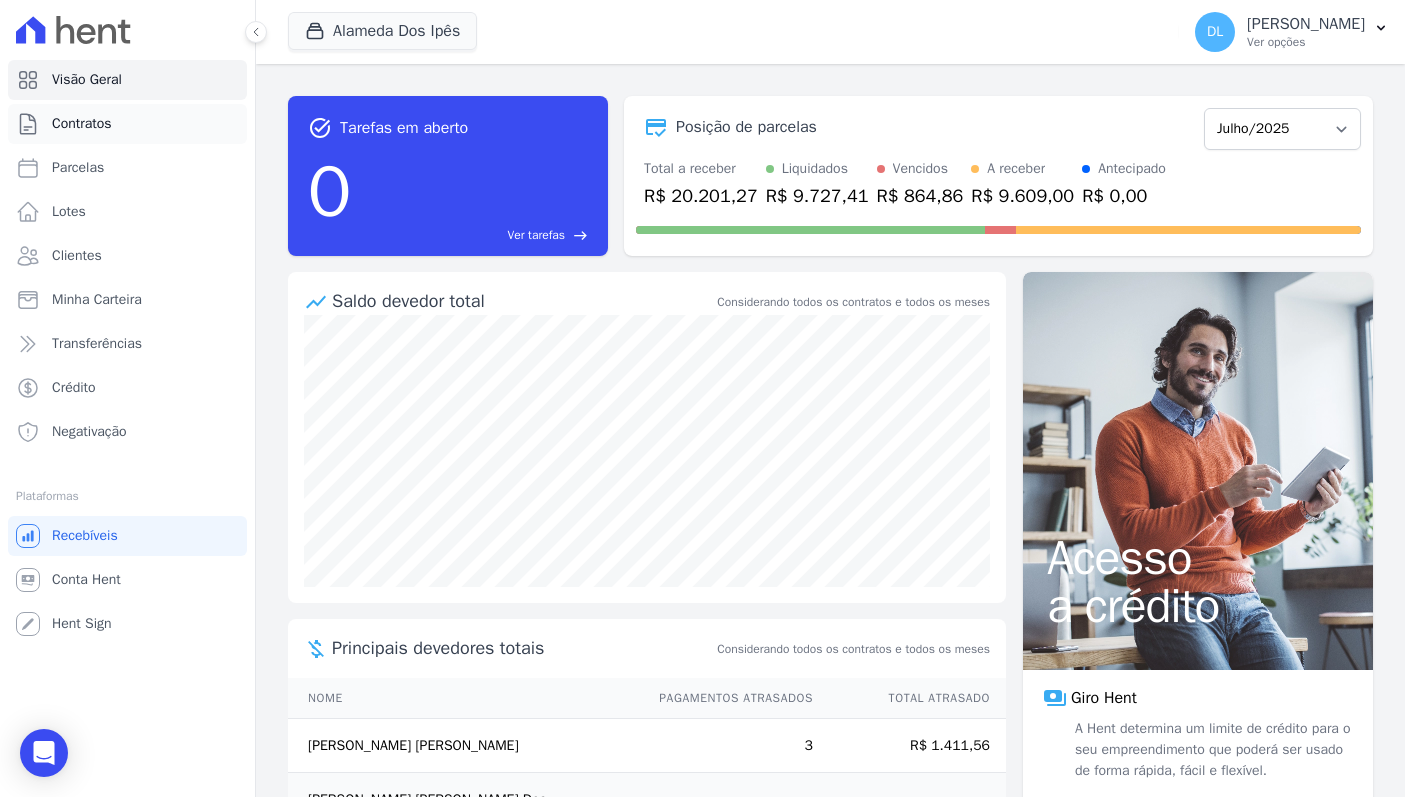 click on "Contratos" at bounding box center (127, 124) 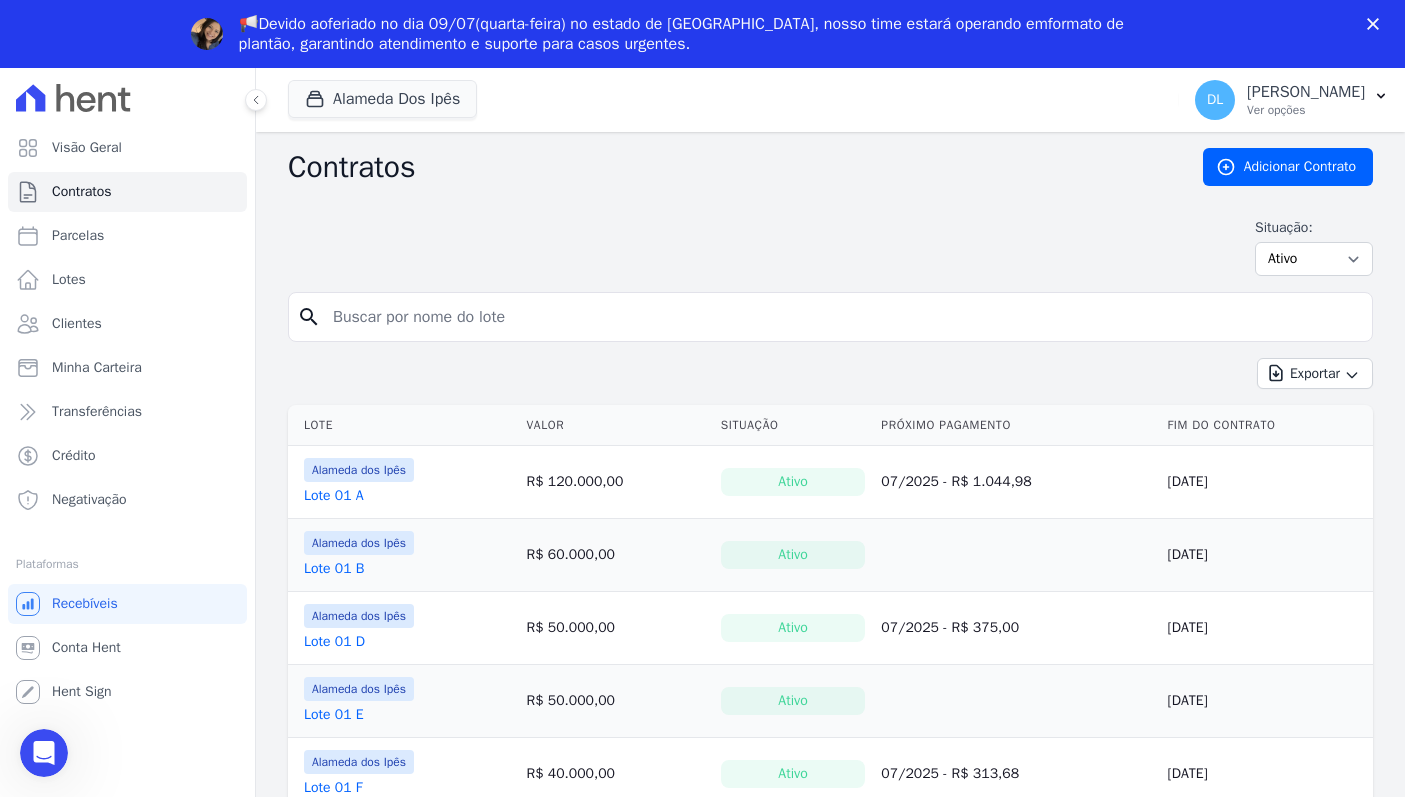 scroll, scrollTop: 0, scrollLeft: 0, axis: both 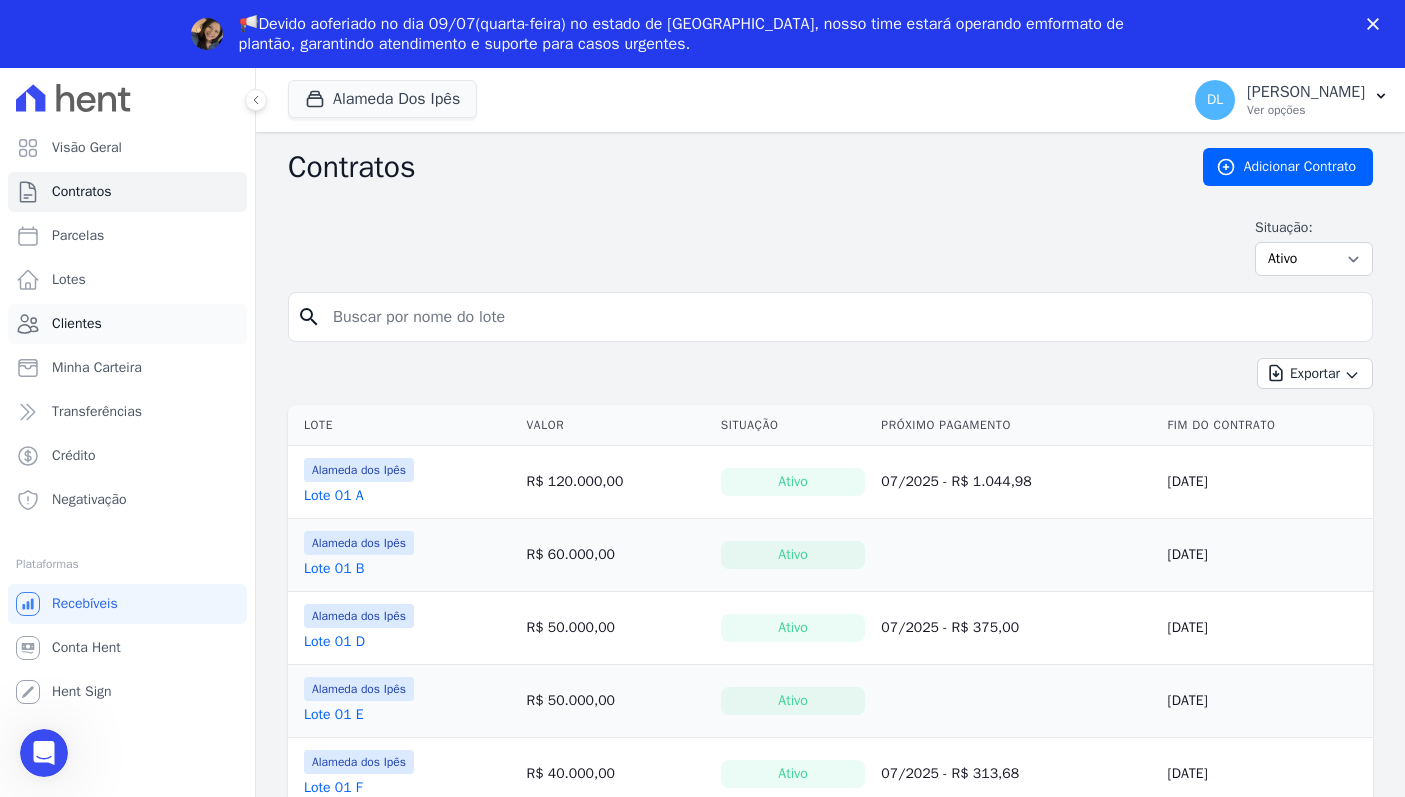 click on "Clientes" at bounding box center (127, 324) 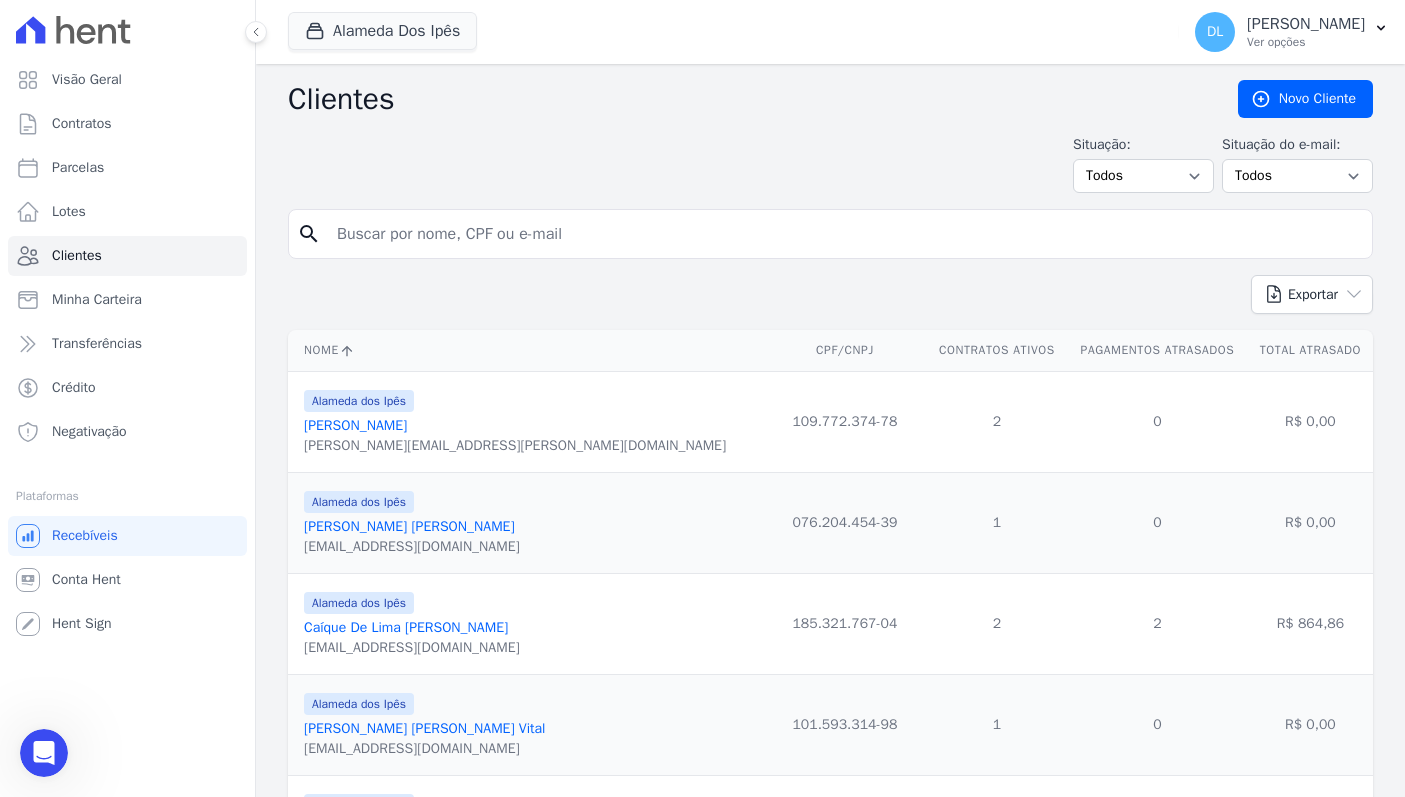 scroll, scrollTop: 0, scrollLeft: 0, axis: both 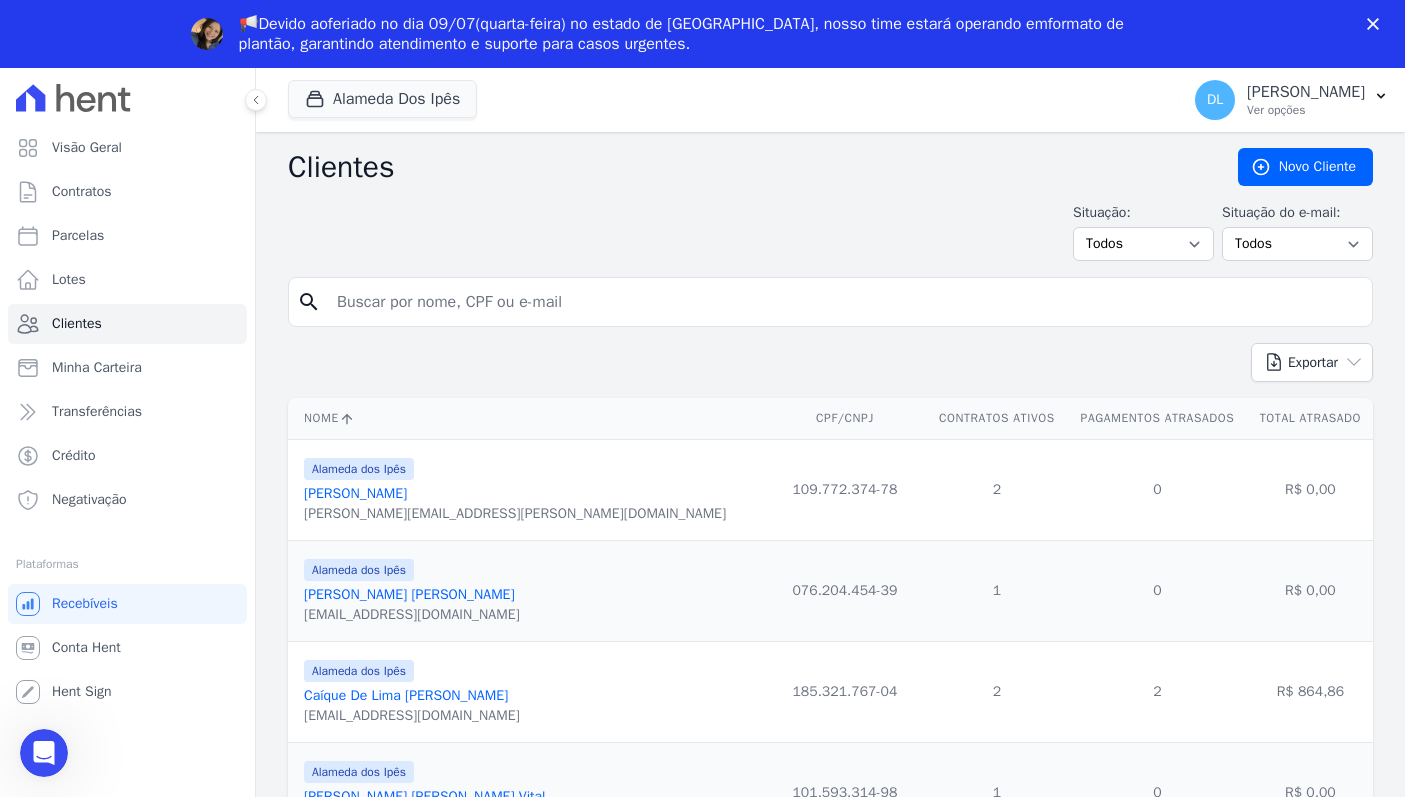 click at bounding box center [844, 302] 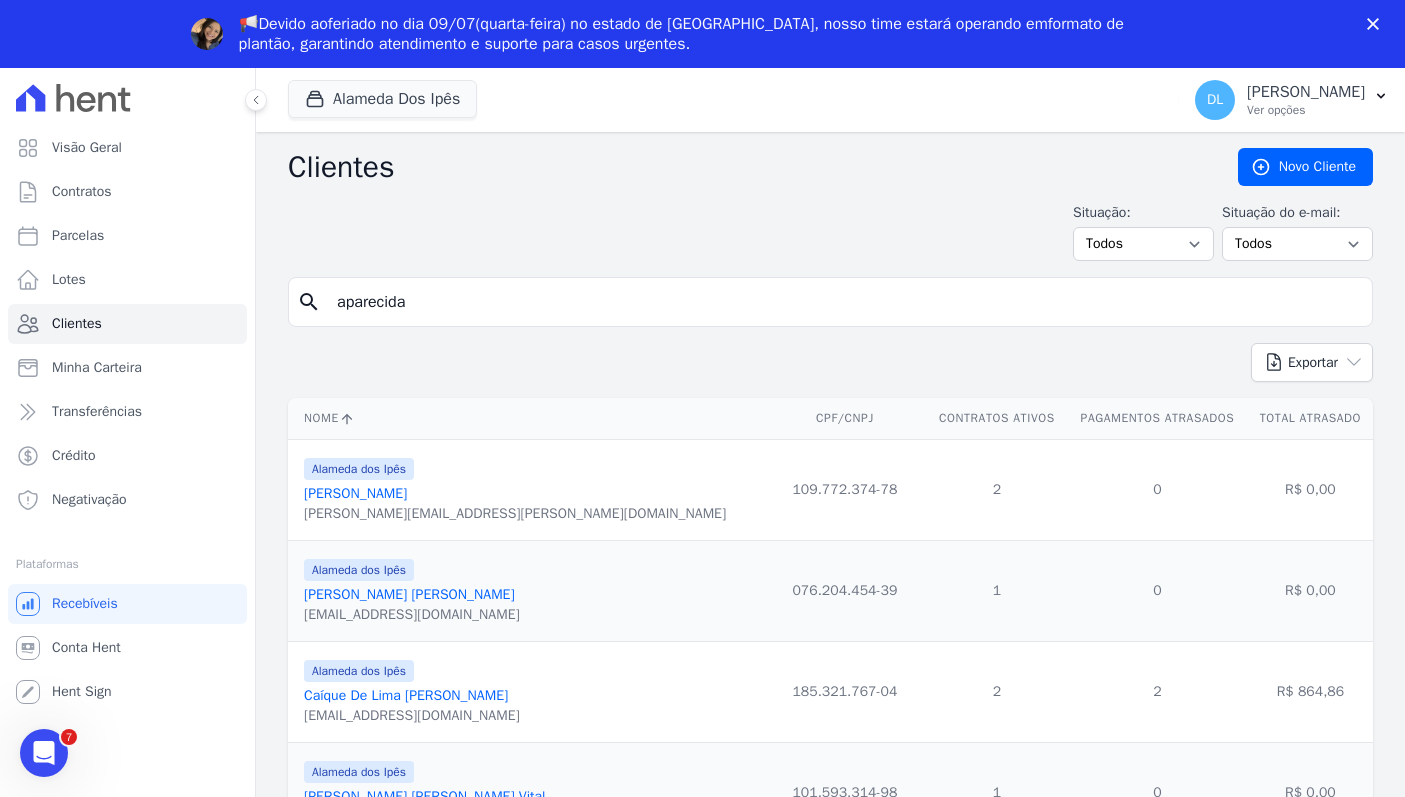 type on "aparecida" 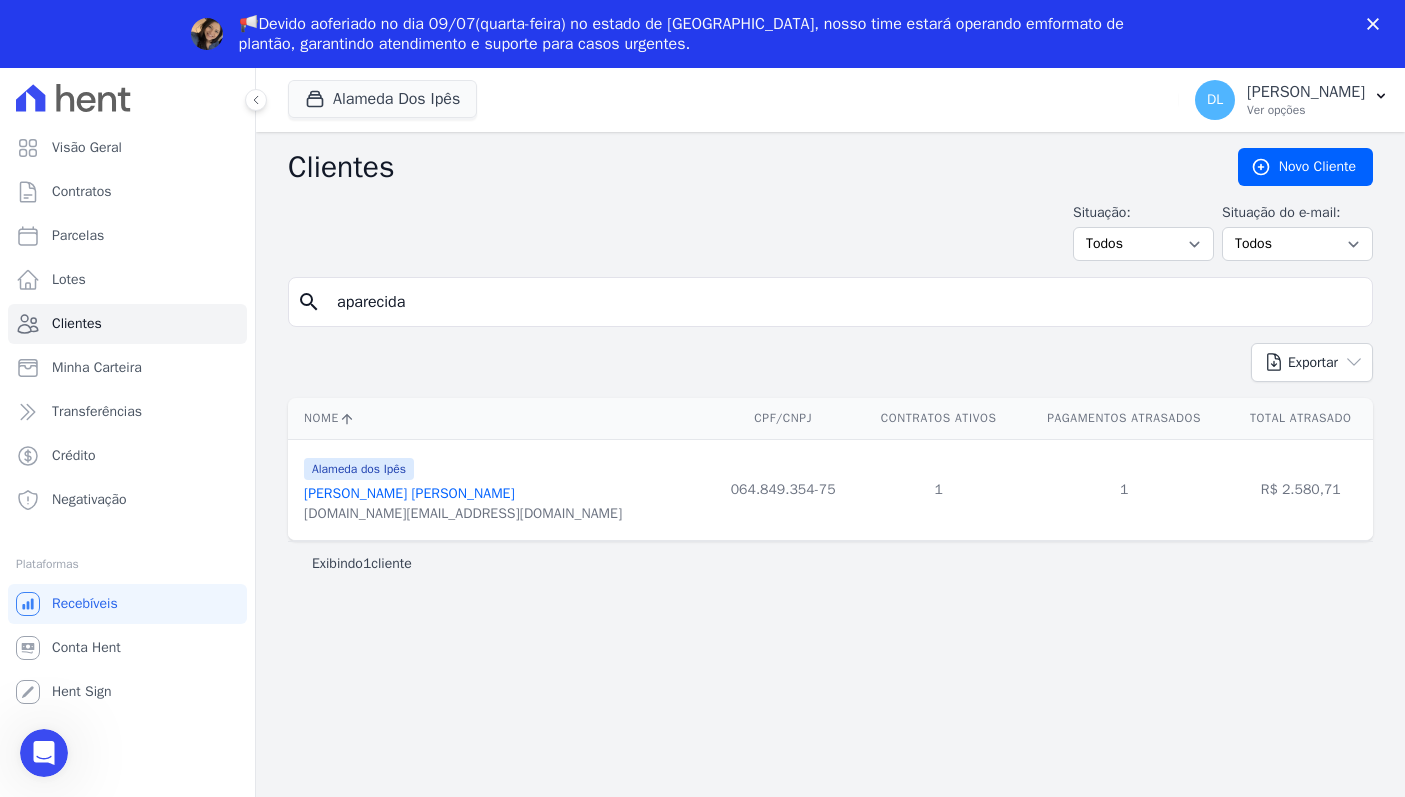 scroll, scrollTop: 0, scrollLeft: 0, axis: both 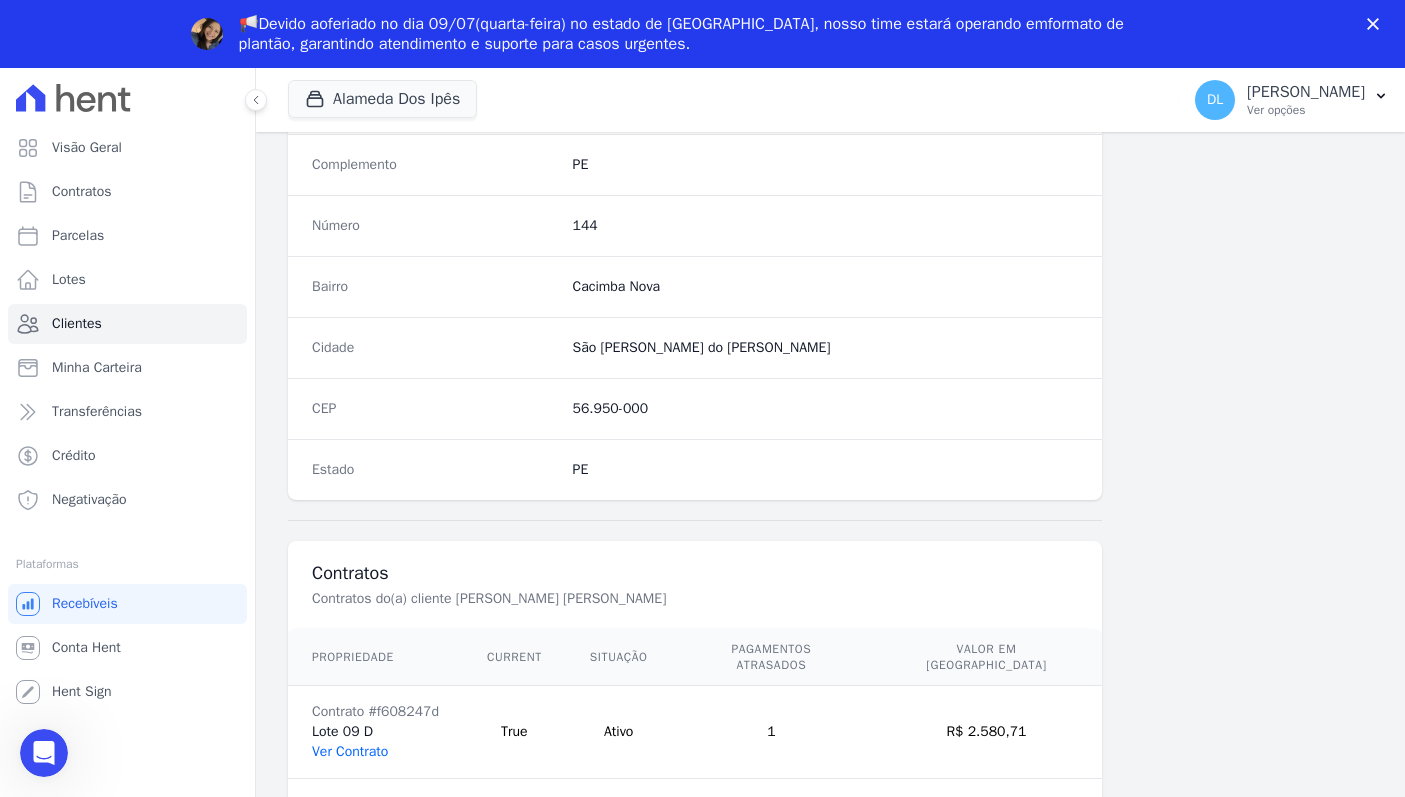 click on "Ver Contrato" at bounding box center (350, 751) 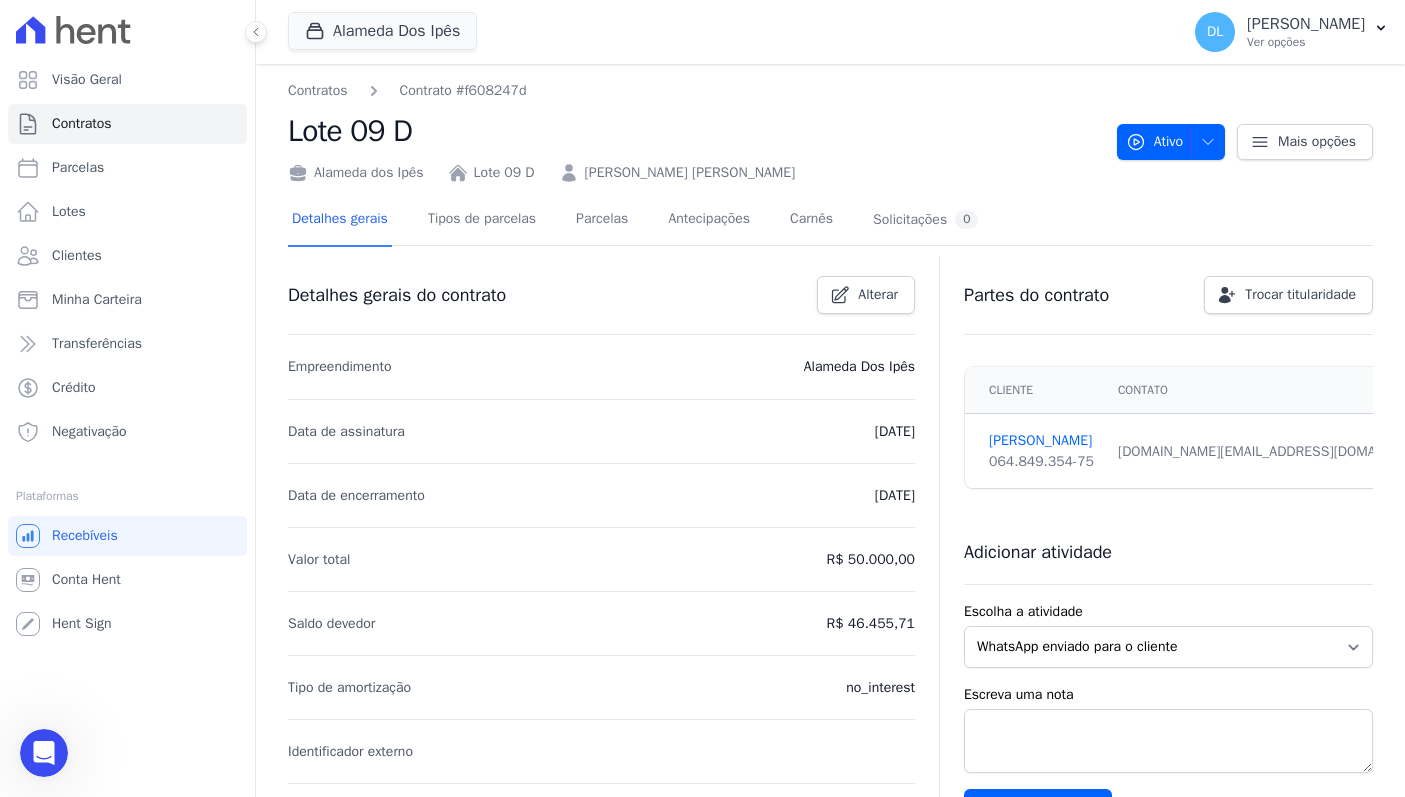 scroll, scrollTop: 0, scrollLeft: 0, axis: both 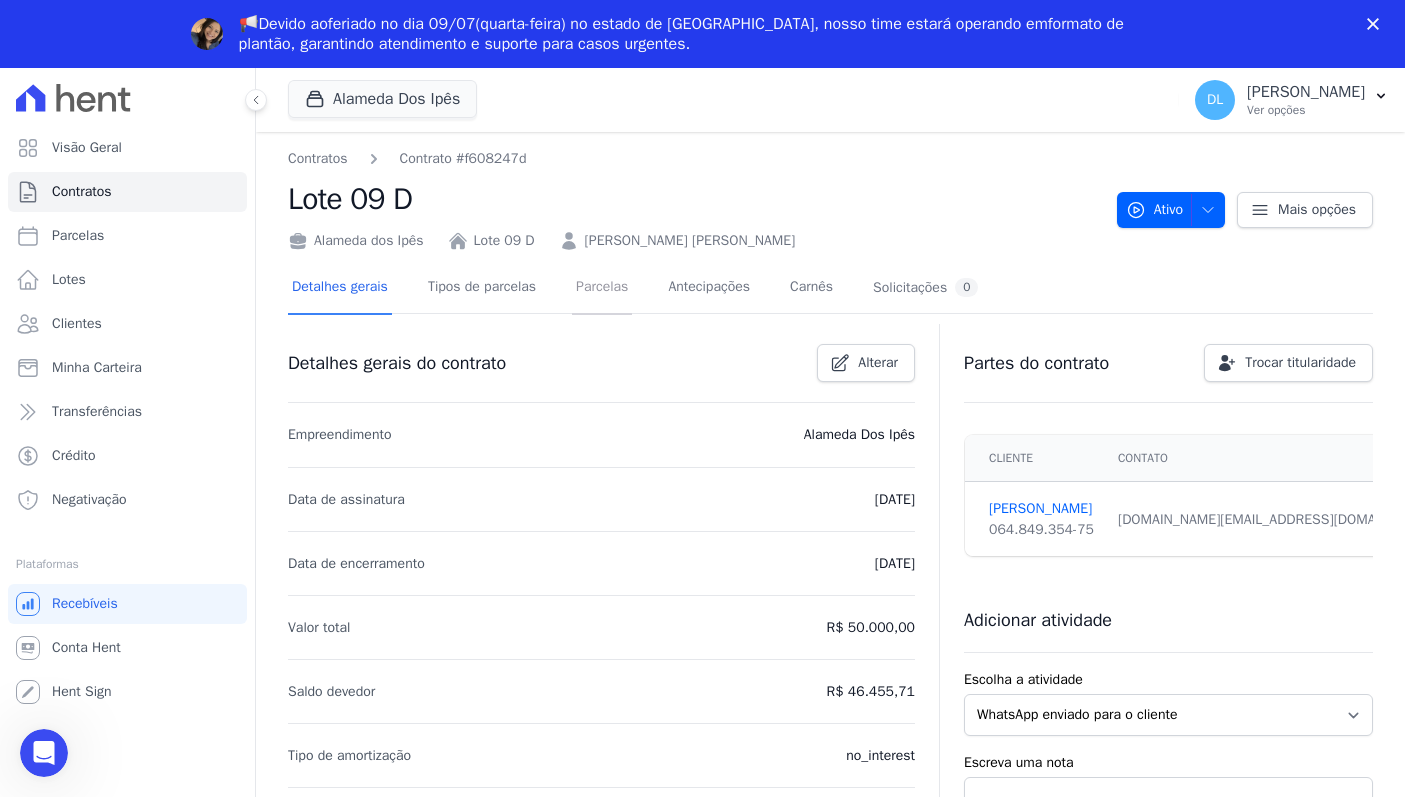 click on "Parcelas" at bounding box center [602, 288] 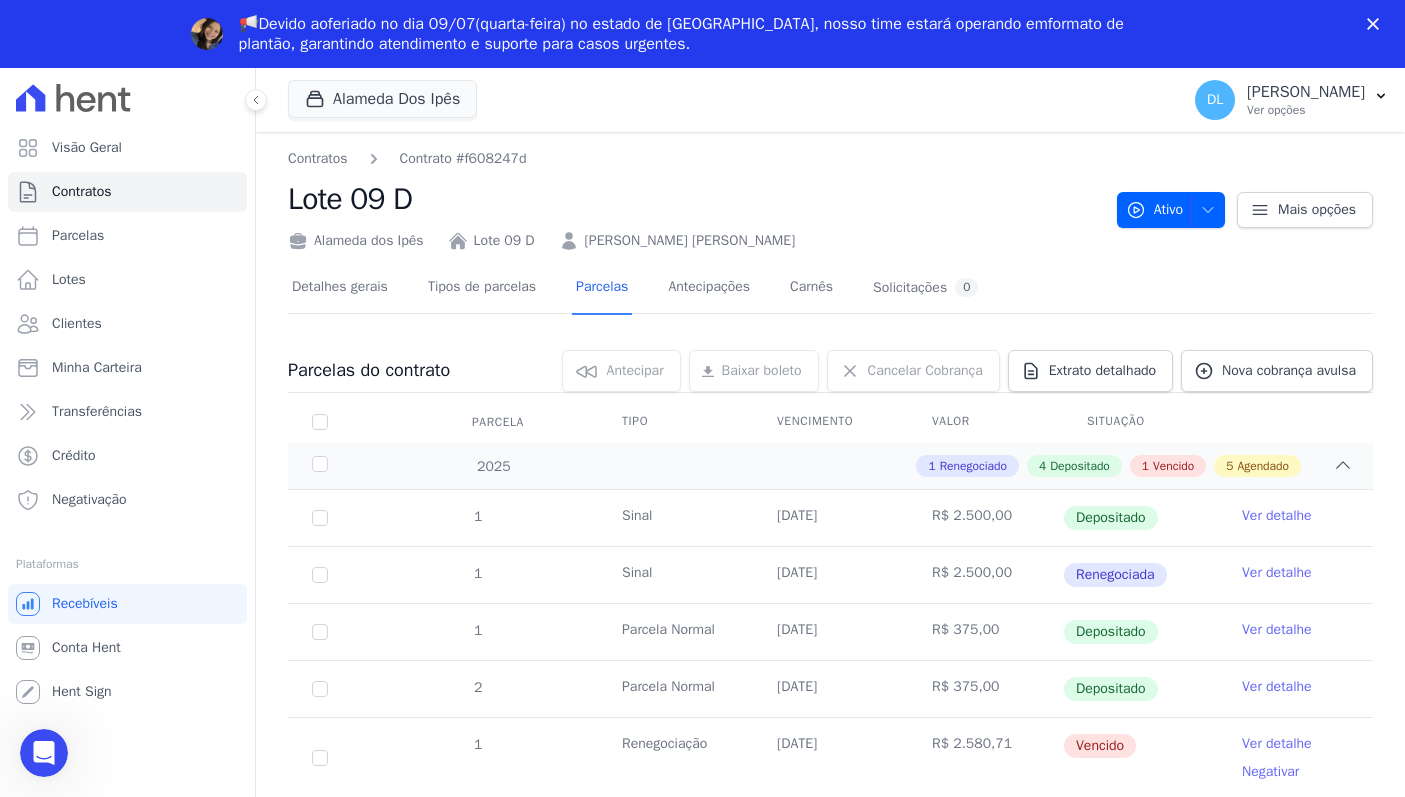scroll, scrollTop: 0, scrollLeft: 0, axis: both 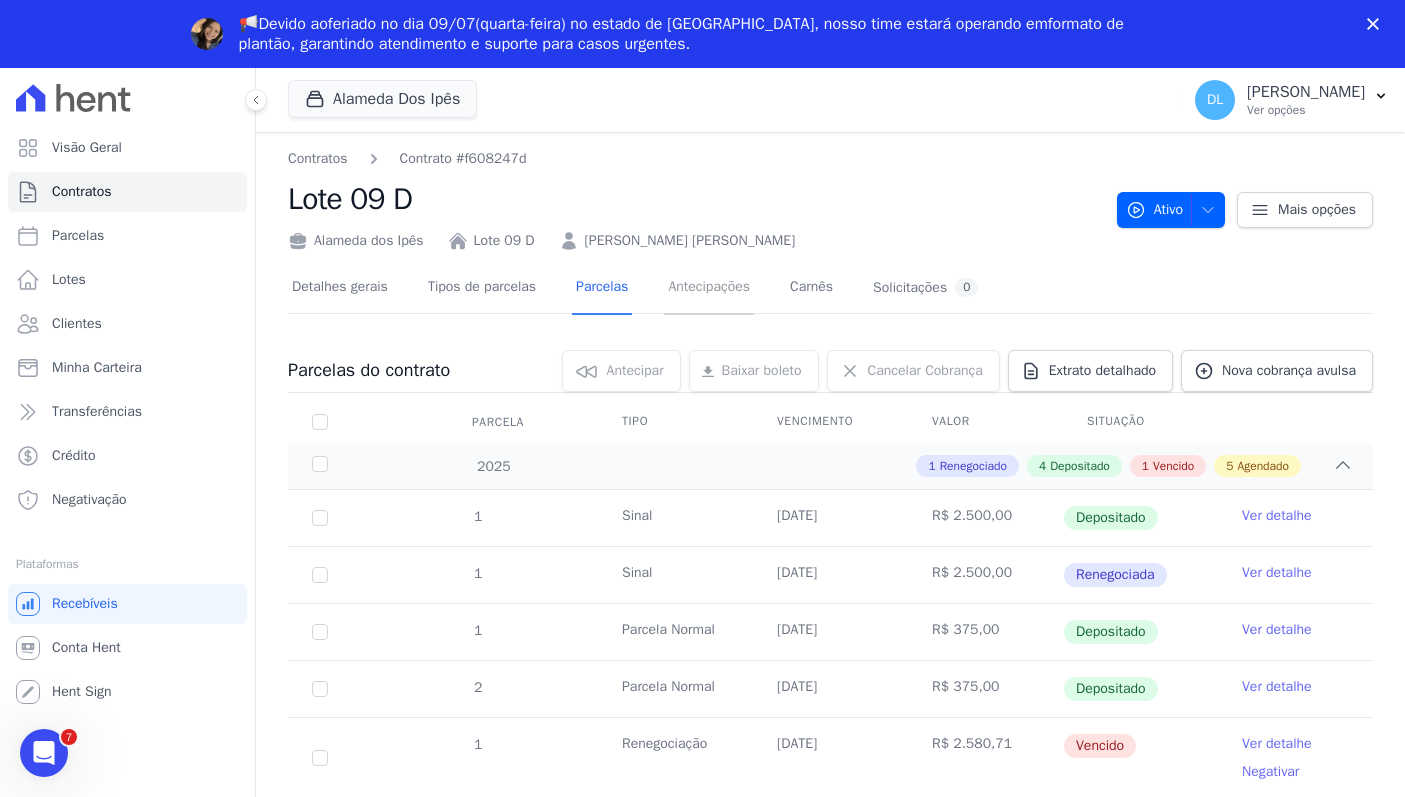 click on "Antecipações" at bounding box center (709, 288) 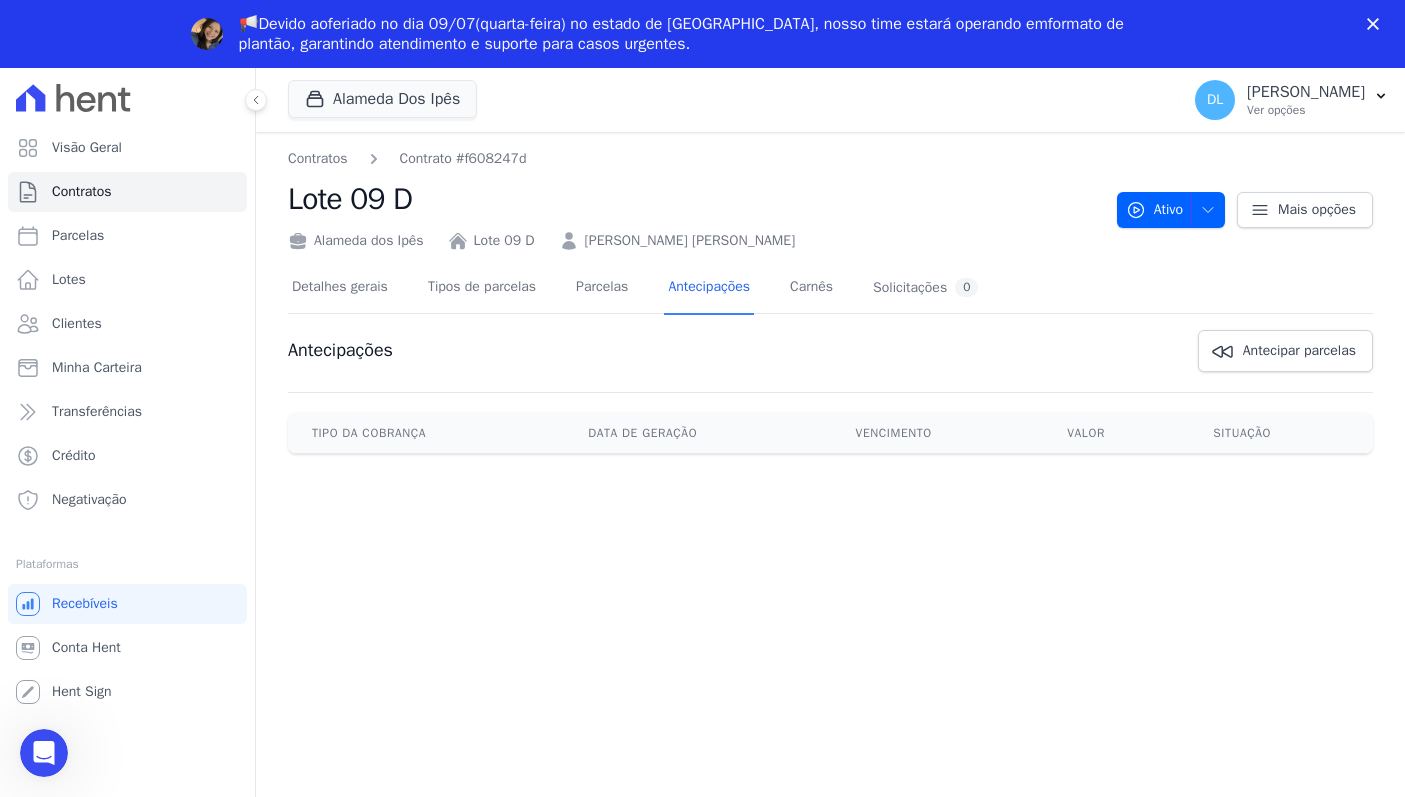 scroll, scrollTop: 0, scrollLeft: 0, axis: both 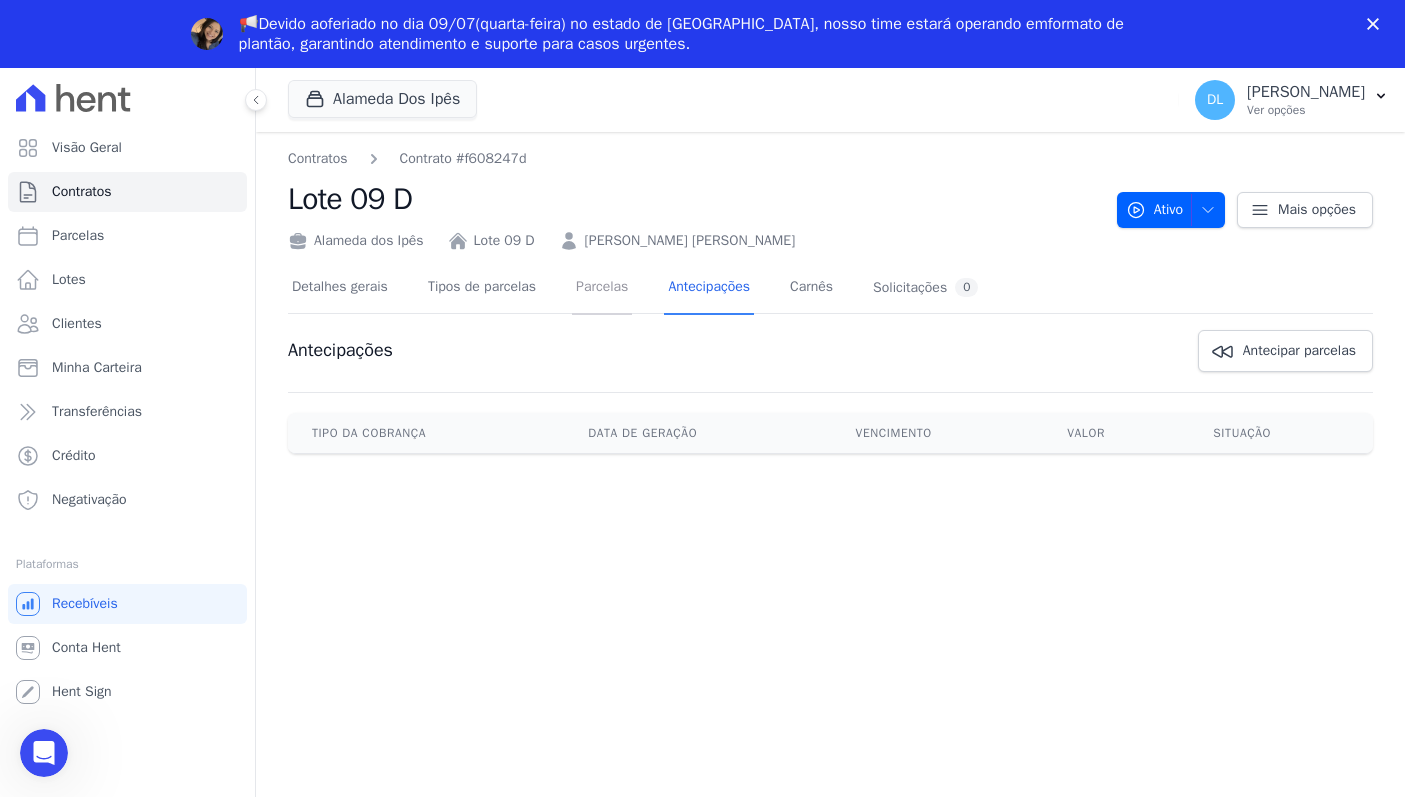 click on "Parcelas" at bounding box center [602, 288] 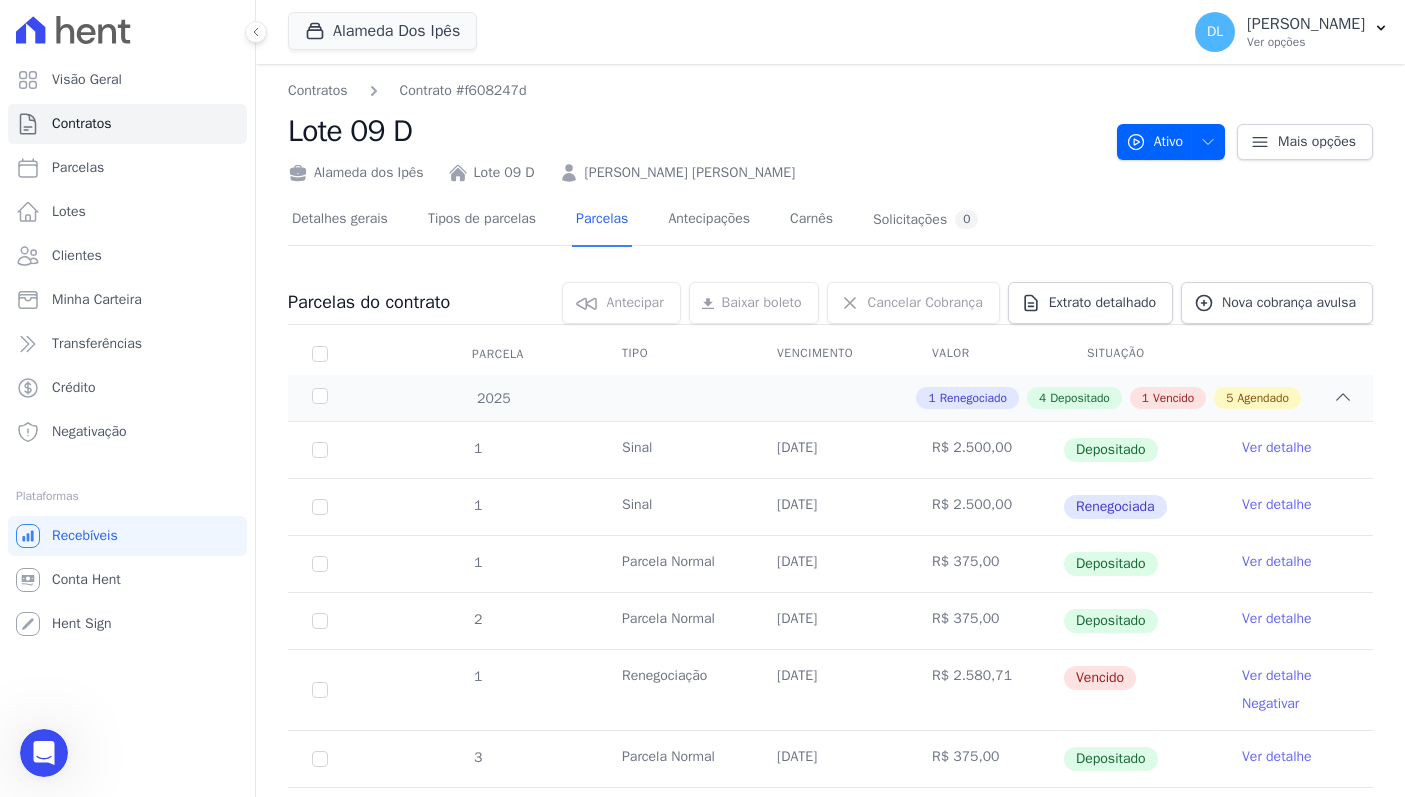 scroll, scrollTop: 0, scrollLeft: 0, axis: both 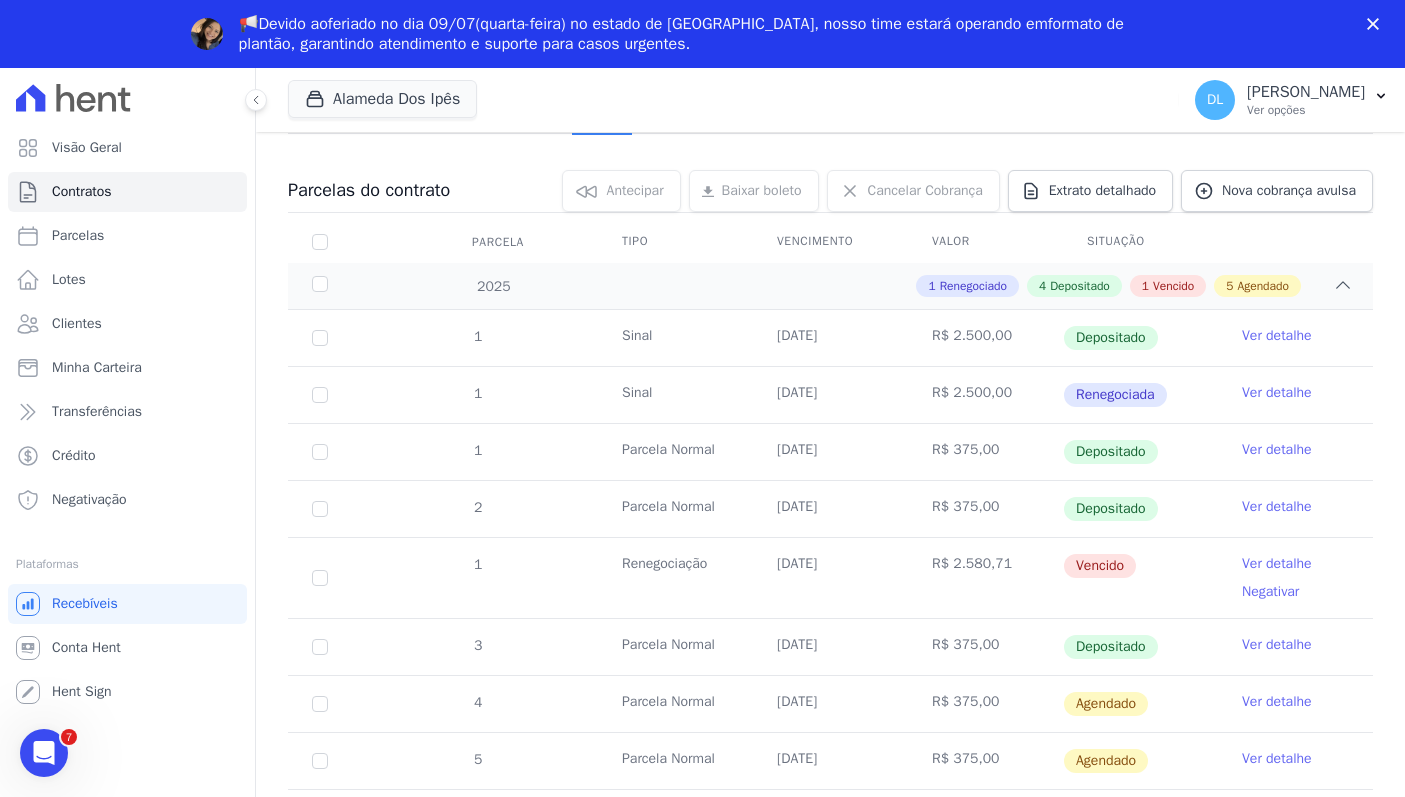 click on "Ver detalhe" at bounding box center [1277, 564] 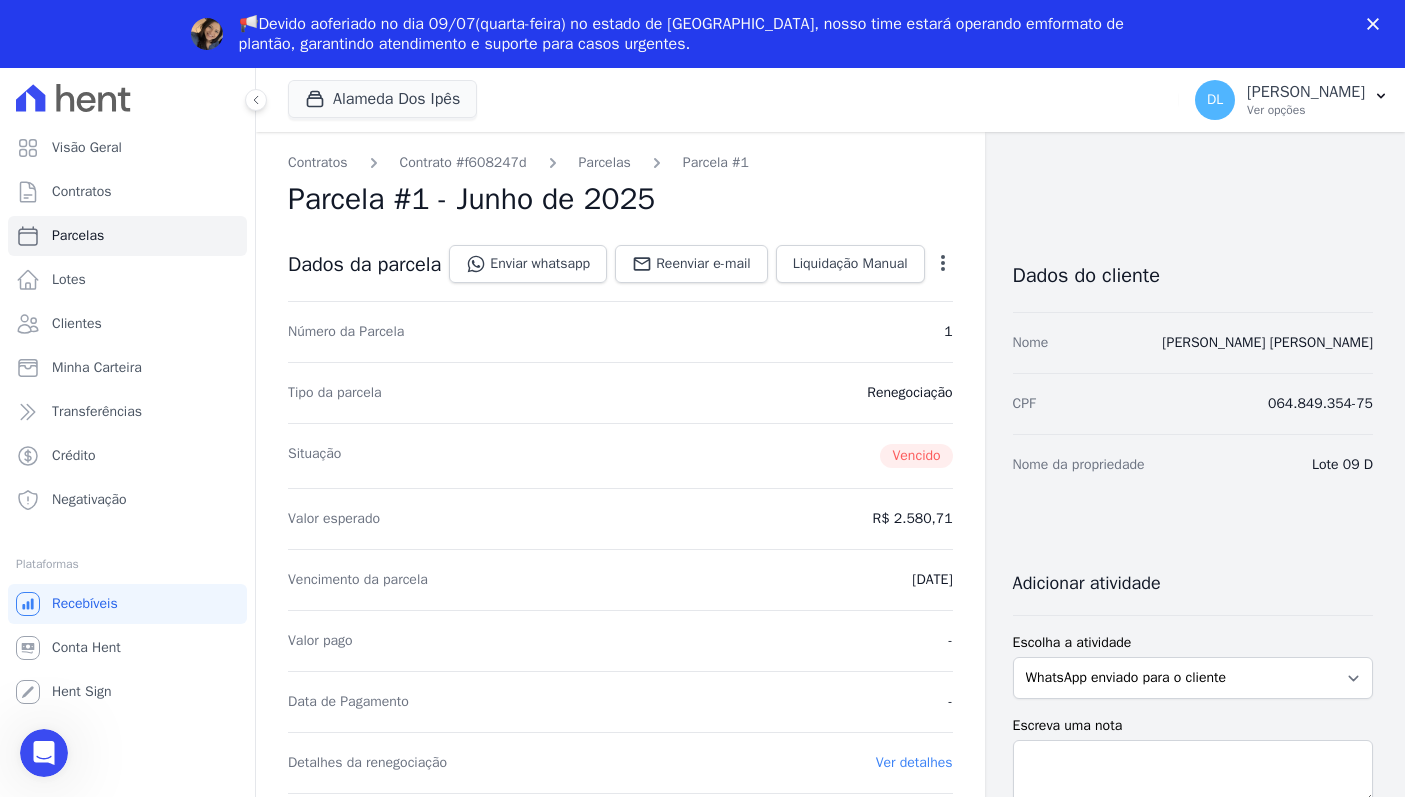 scroll, scrollTop: 0, scrollLeft: 0, axis: both 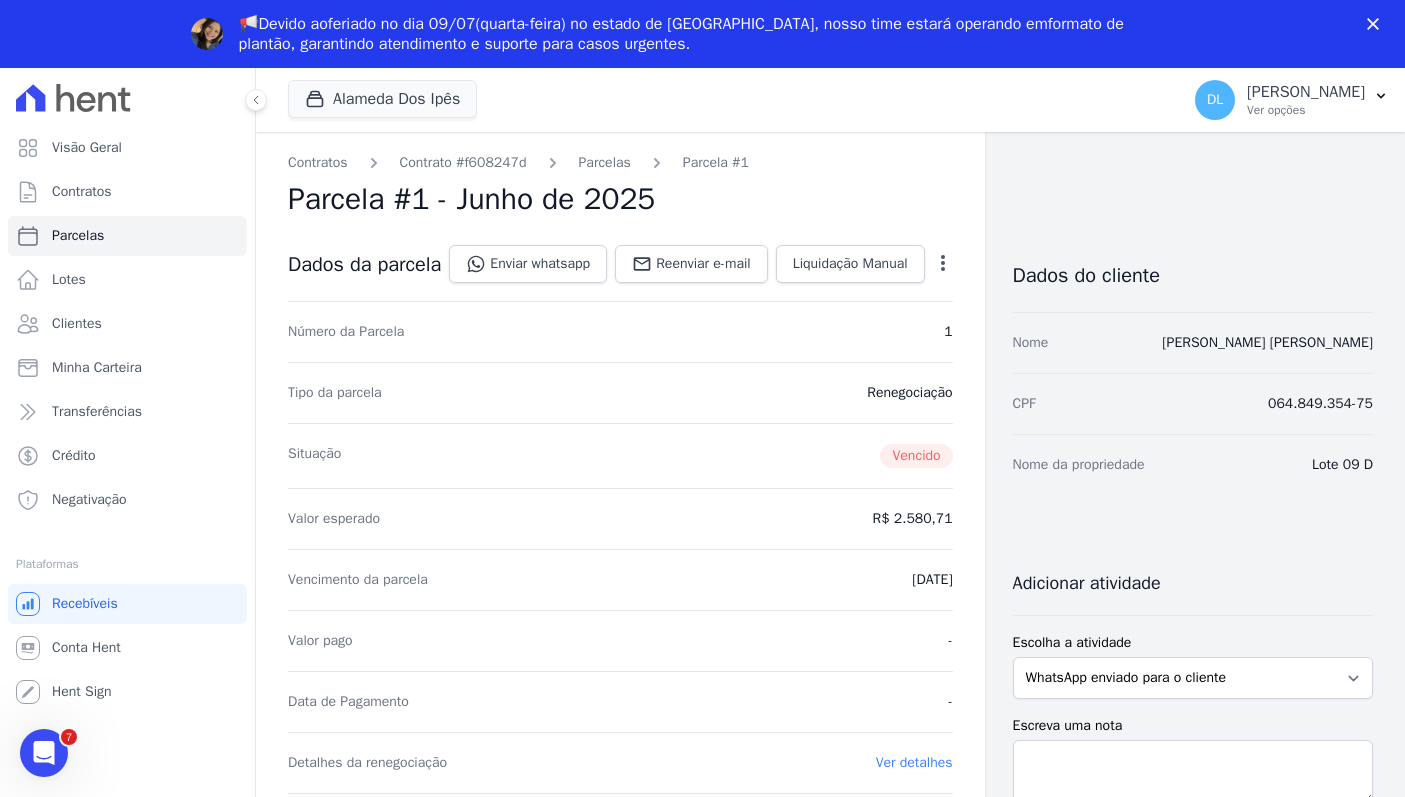 click 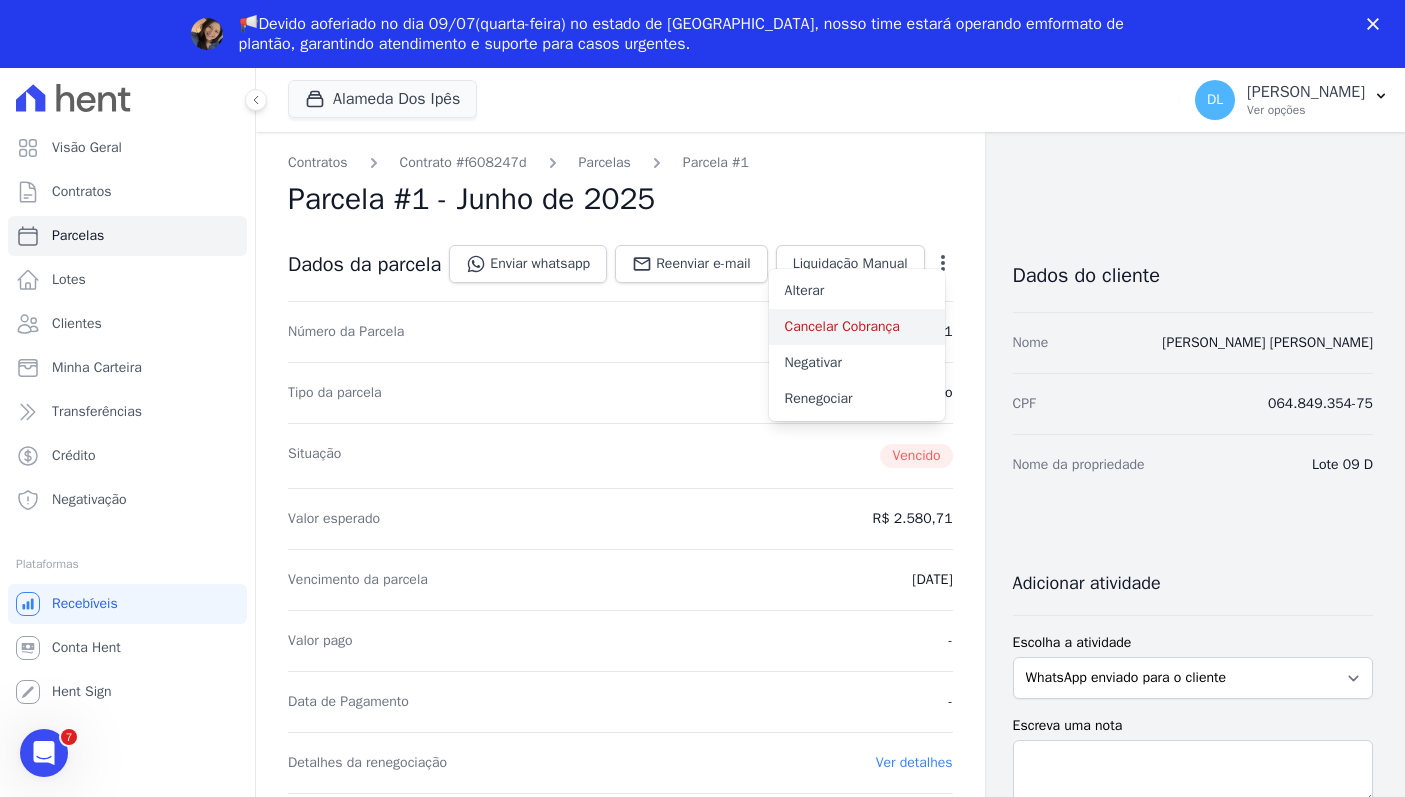 click on "Cancelar Cobrança" at bounding box center (857, 327) 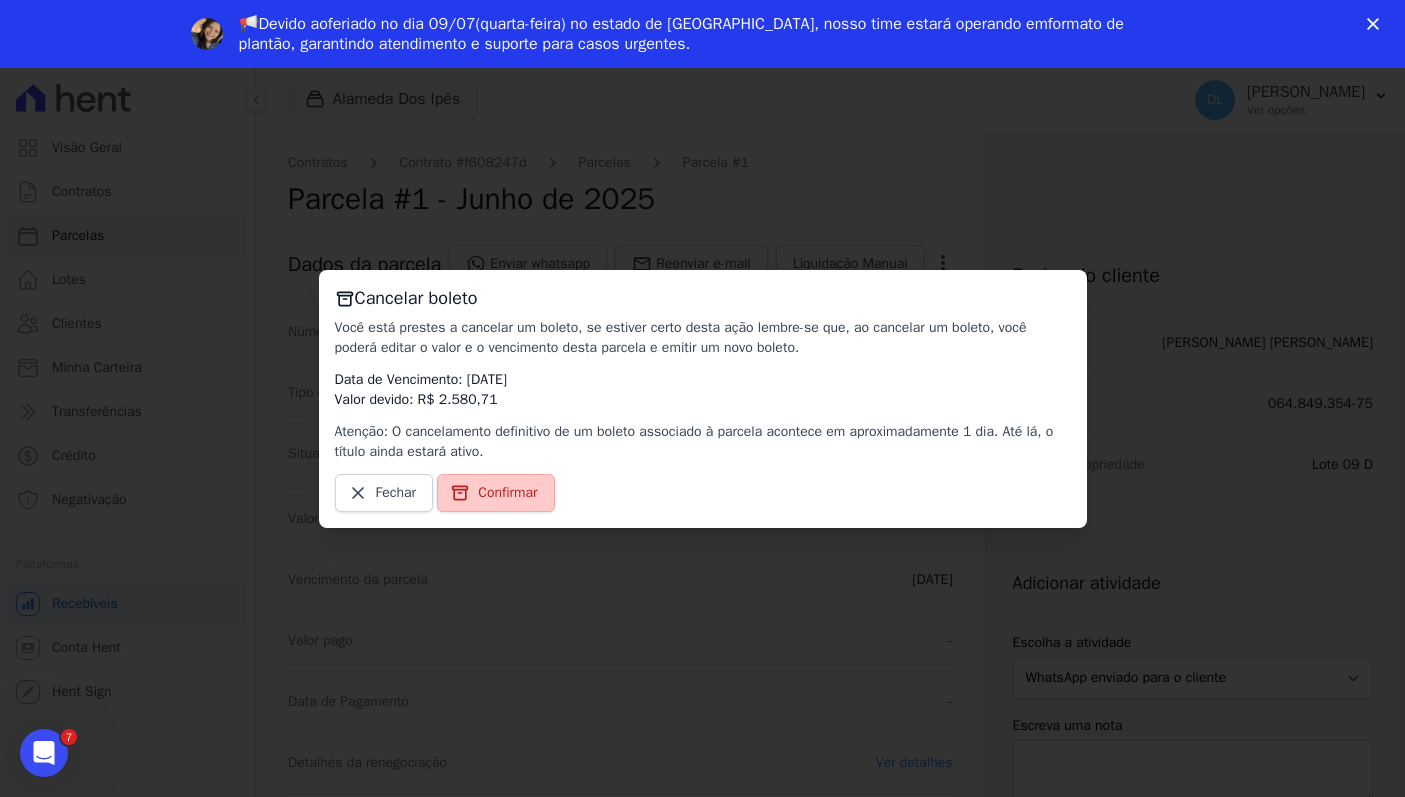 click on "Confirmar" at bounding box center (507, 493) 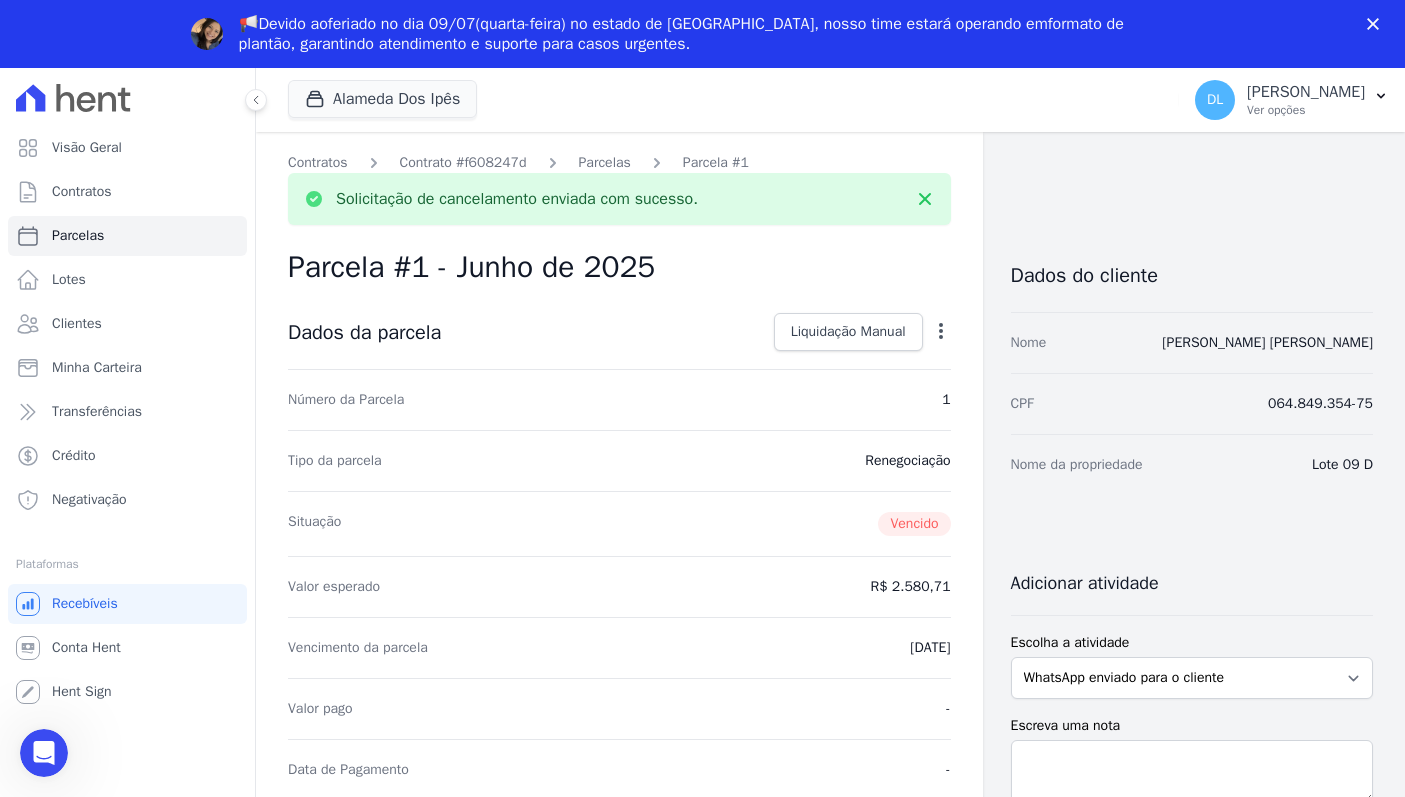 scroll, scrollTop: 0, scrollLeft: 0, axis: both 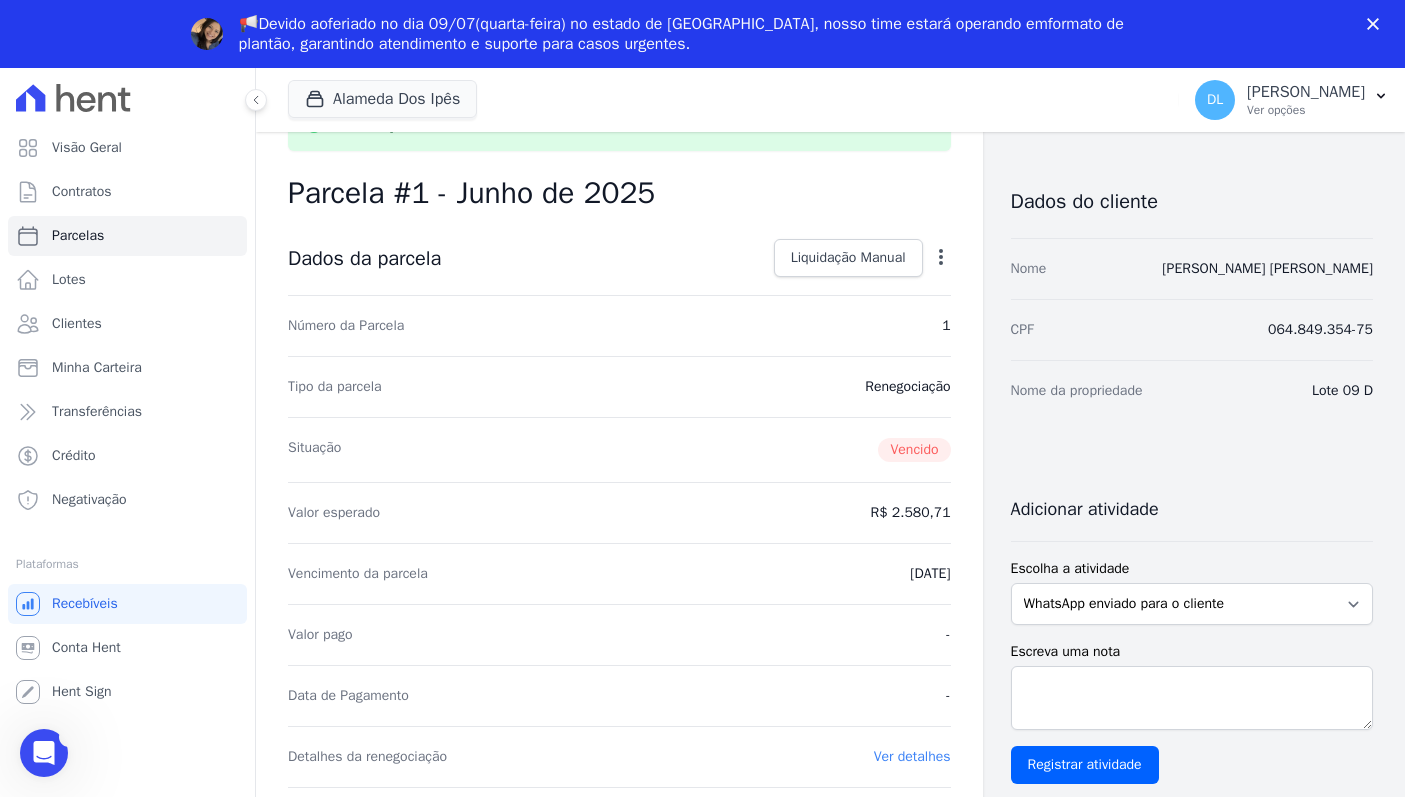 click 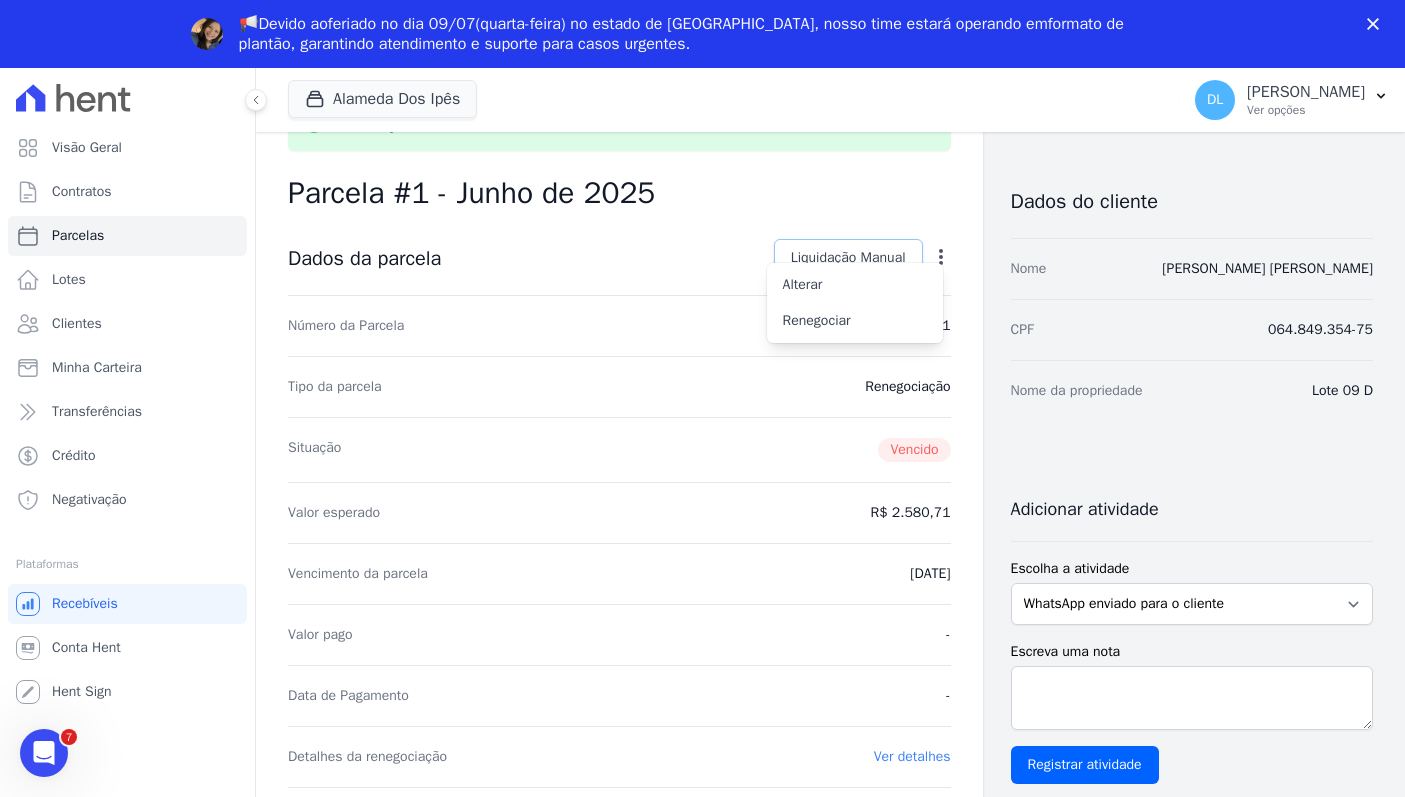 click on "Liquidação Manual" at bounding box center [848, 258] 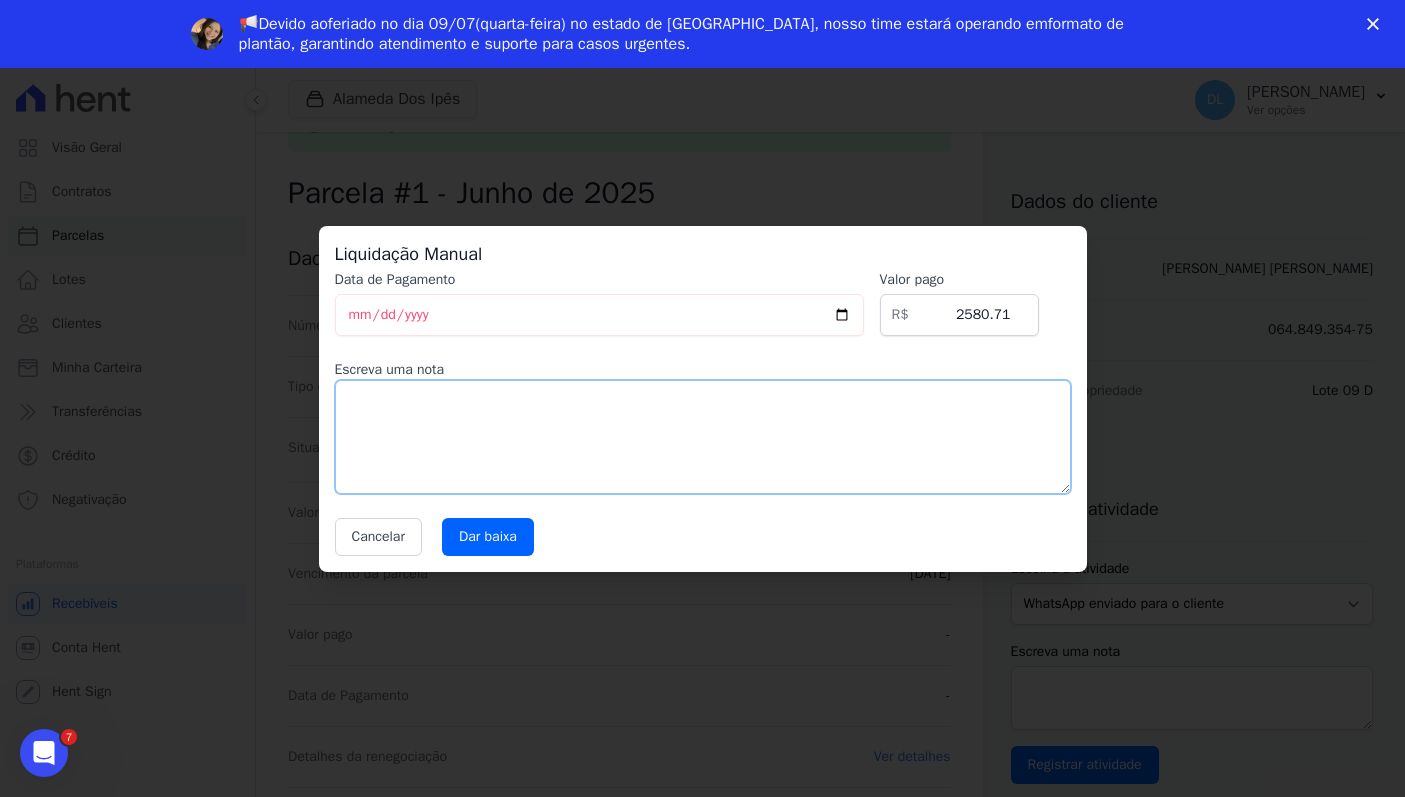 click at bounding box center [703, 437] 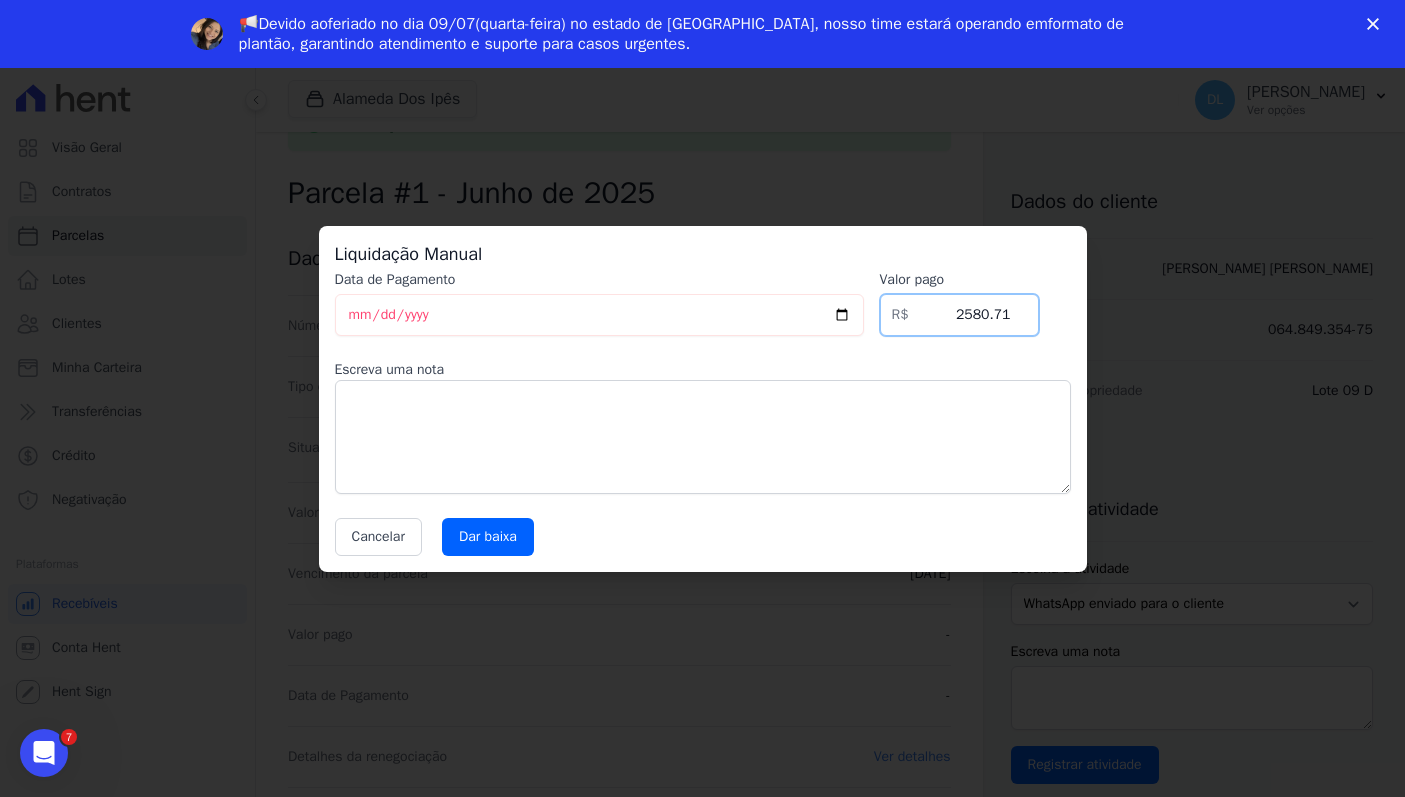 drag, startPoint x: 942, startPoint y: 317, endPoint x: 1067, endPoint y: 317, distance: 125 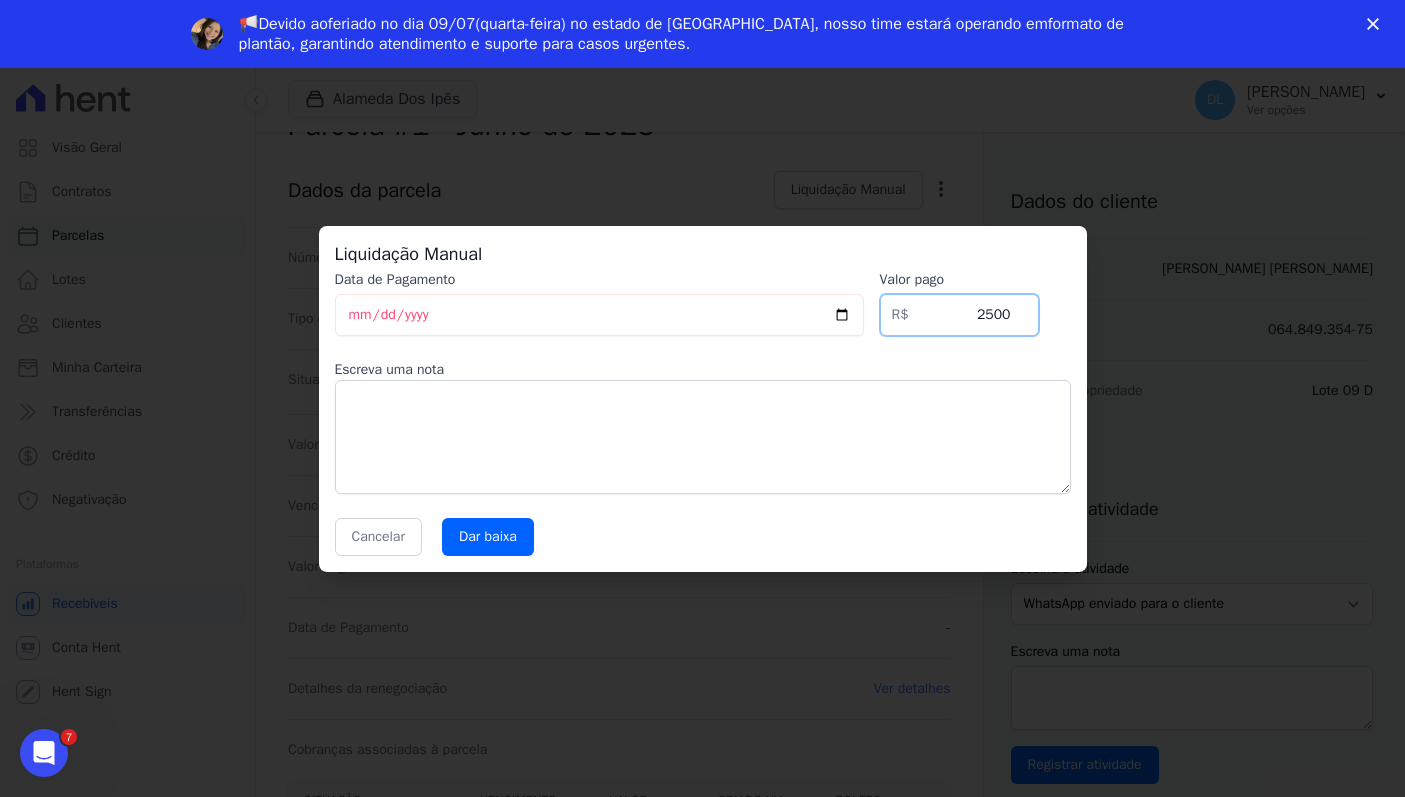 type on "2500" 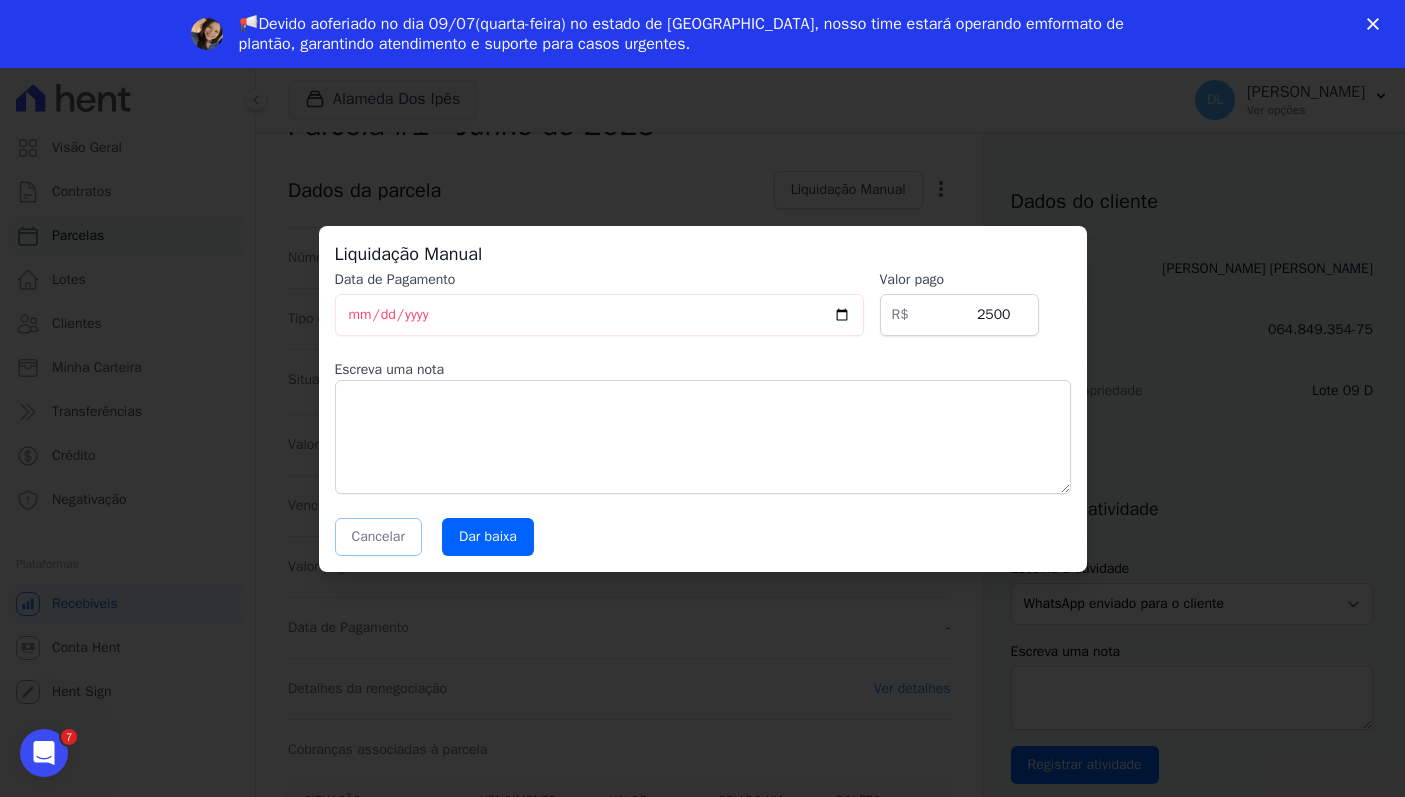 click on "Cancelar" at bounding box center (378, 537) 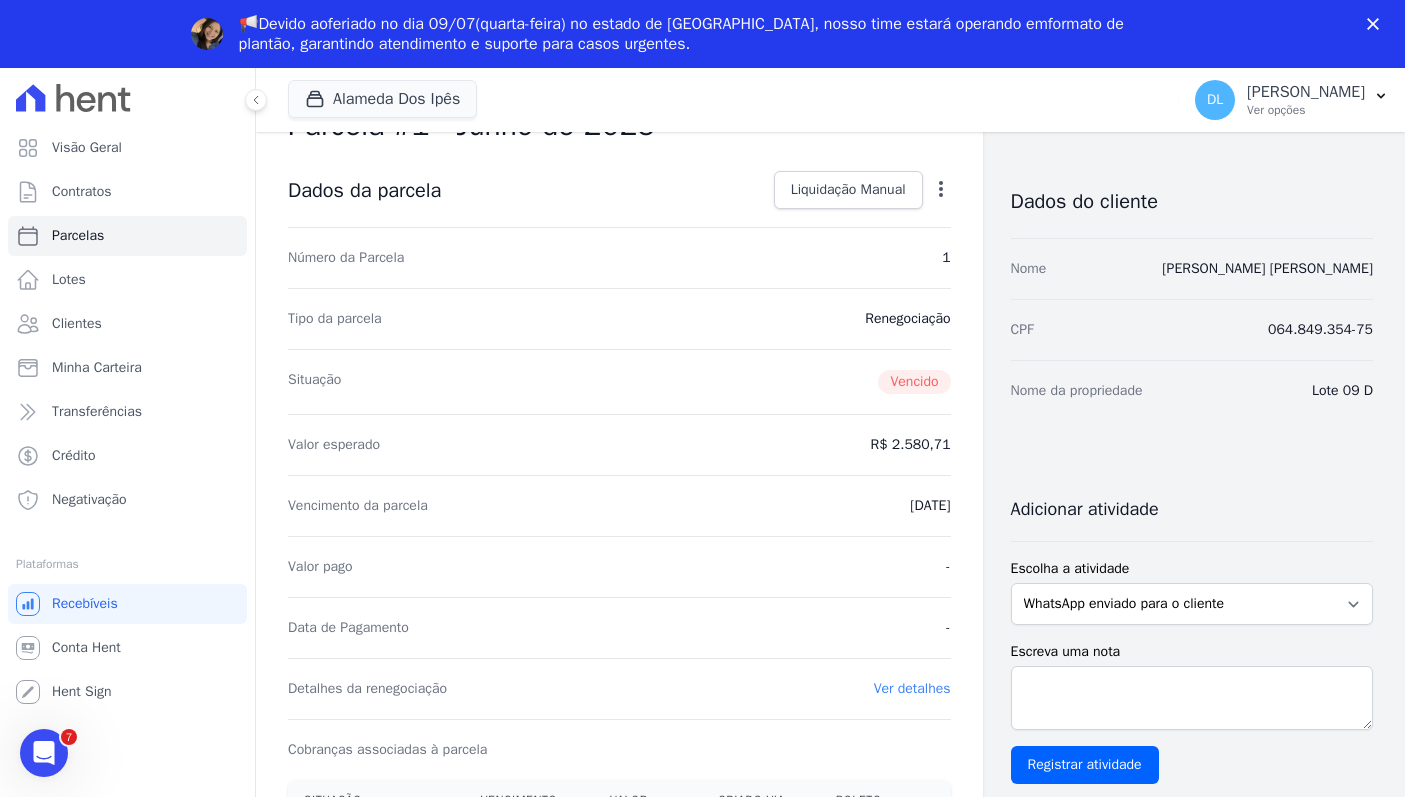 scroll, scrollTop: 0, scrollLeft: 0, axis: both 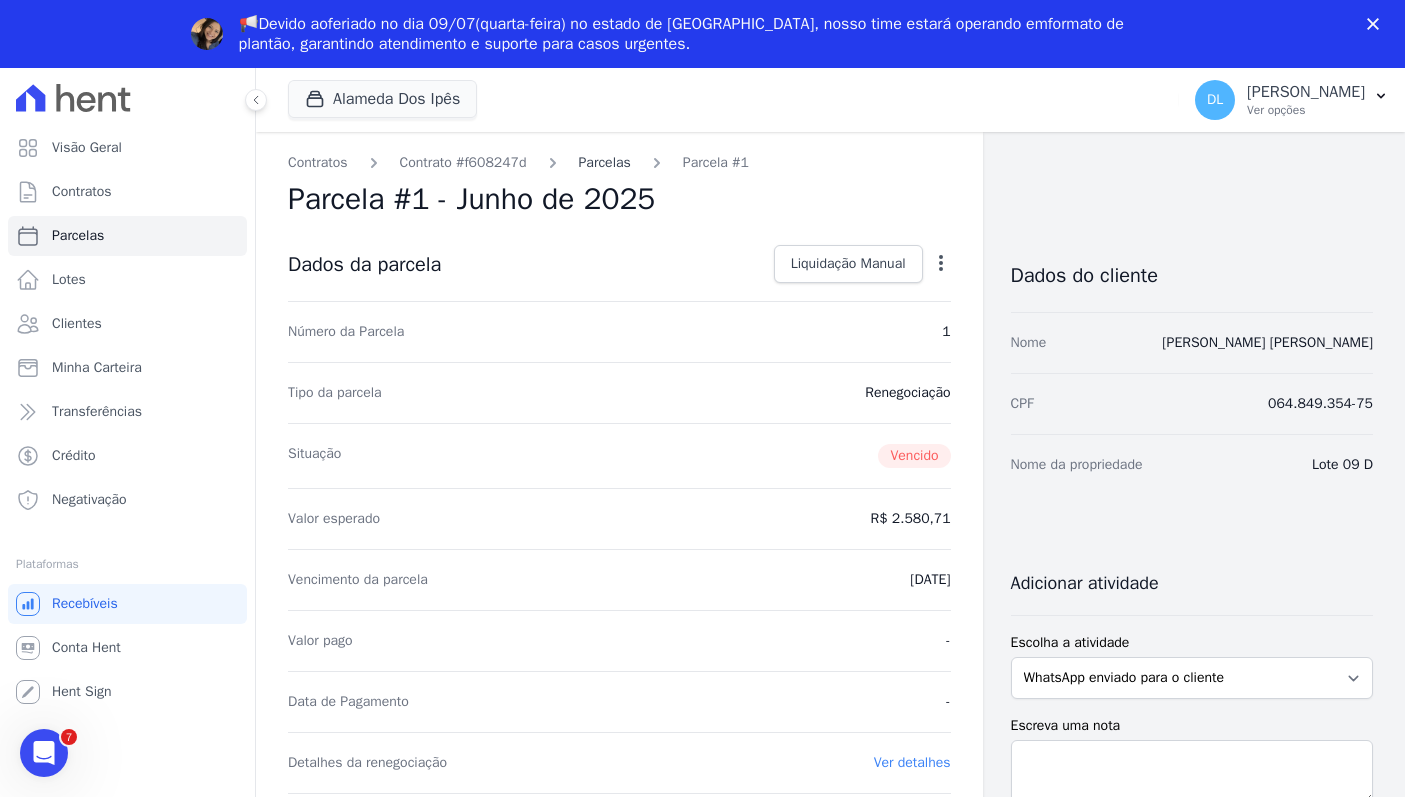 click on "Parcelas" at bounding box center [605, 162] 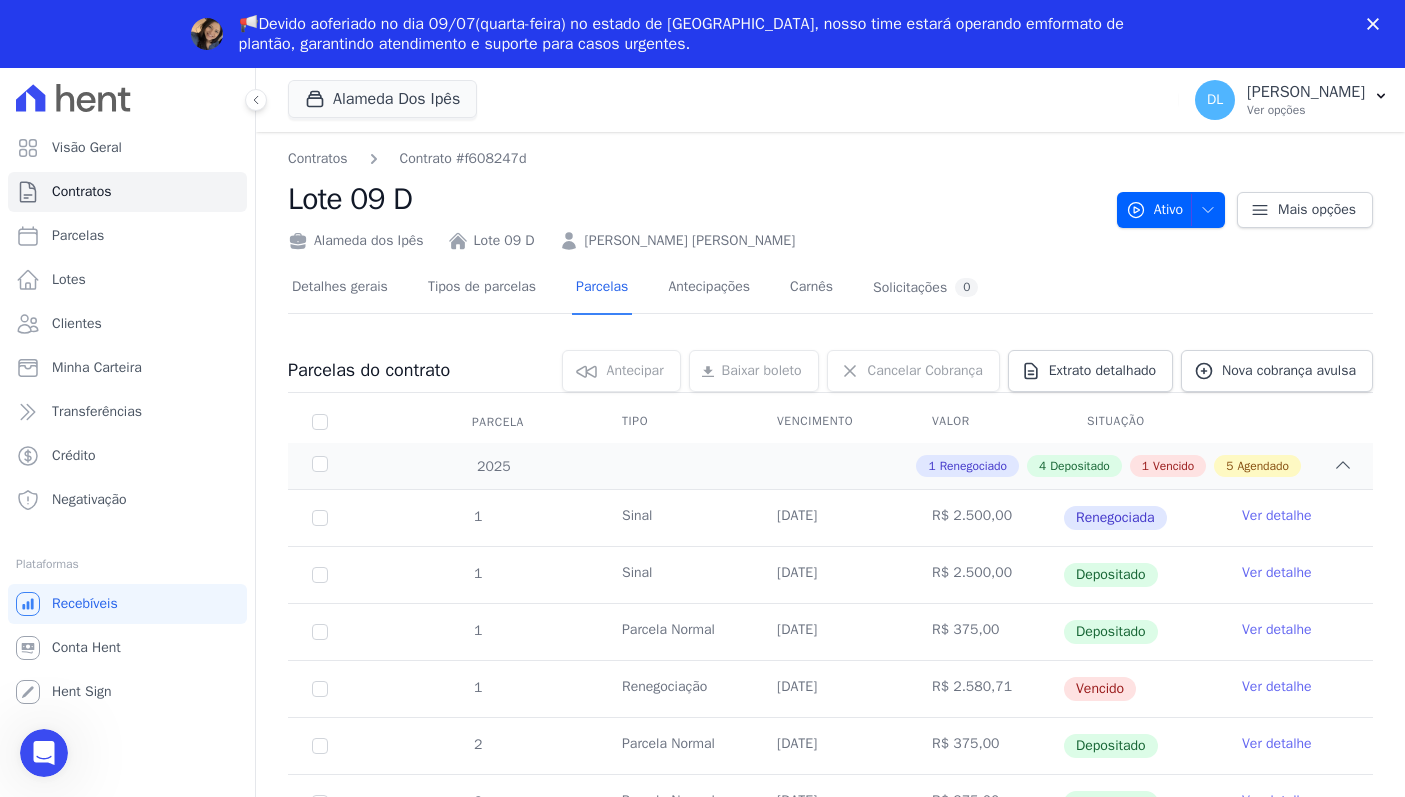 scroll, scrollTop: 0, scrollLeft: 0, axis: both 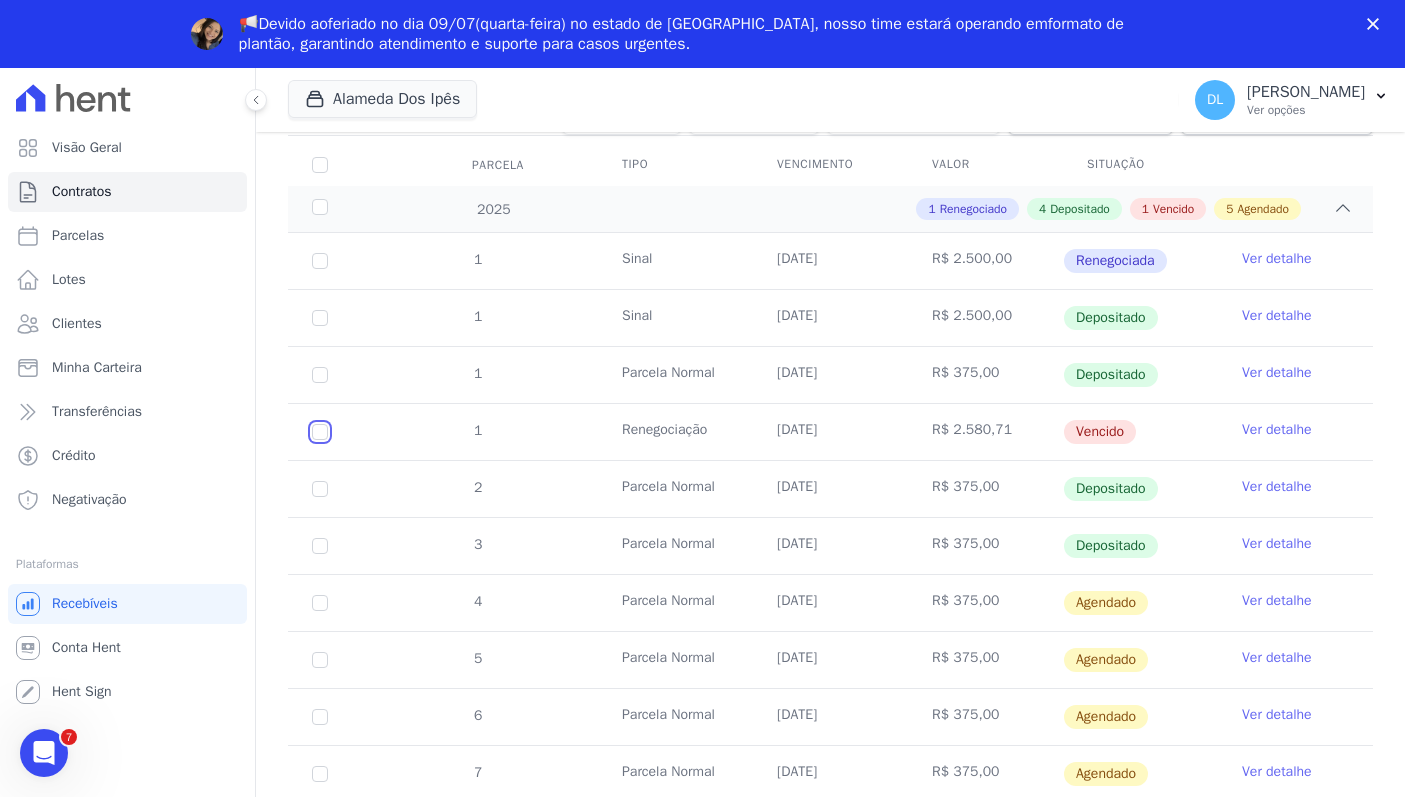 click at bounding box center (320, 432) 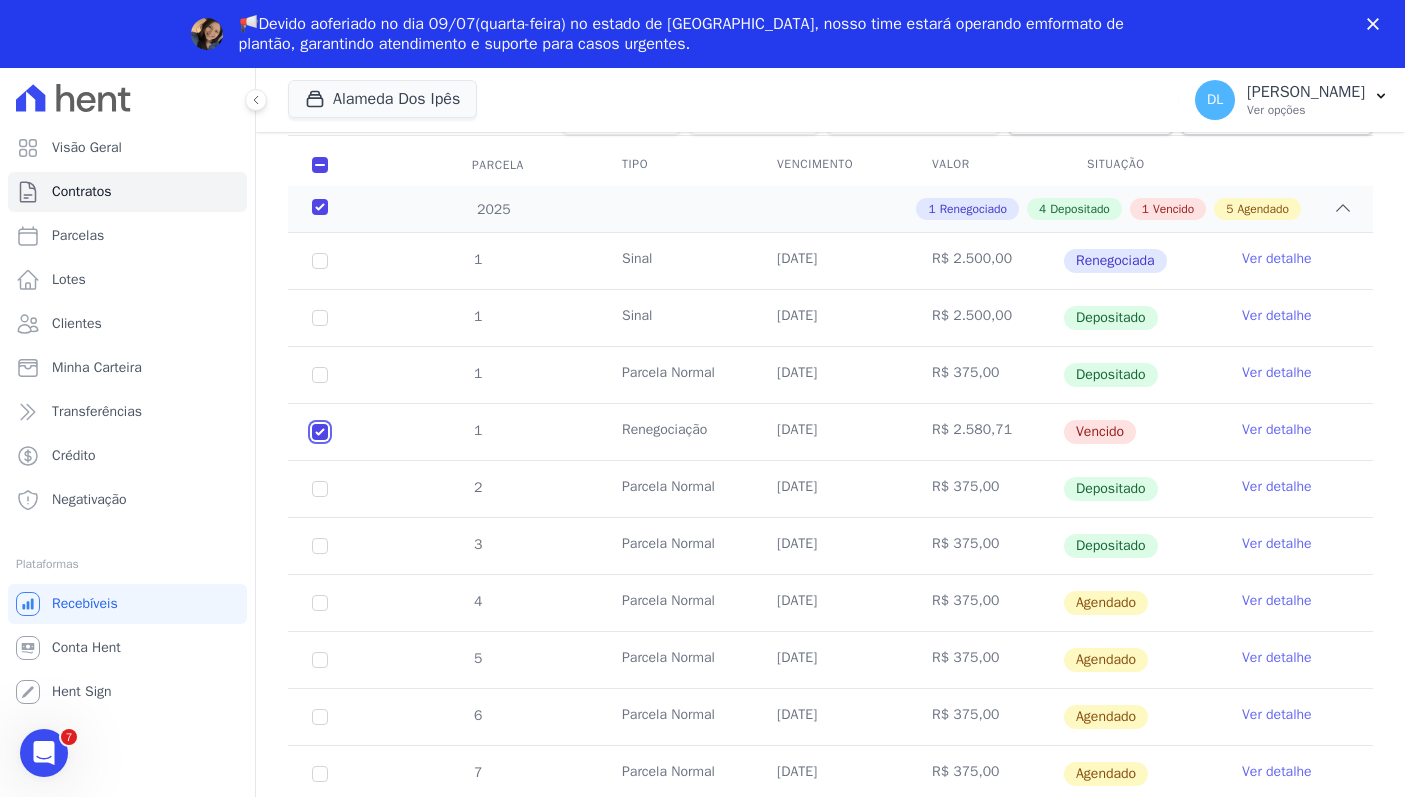 checkbox on "true" 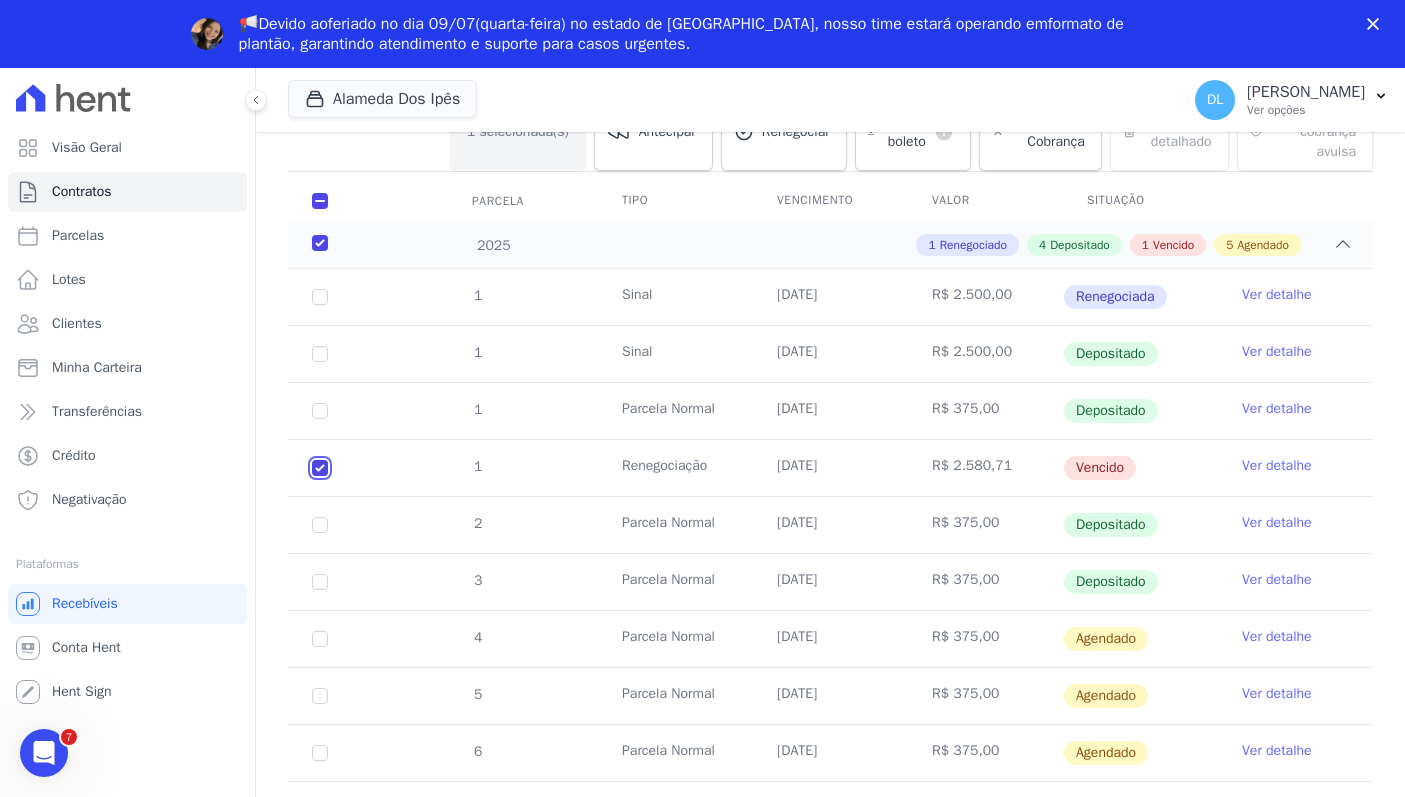scroll, scrollTop: 221, scrollLeft: 0, axis: vertical 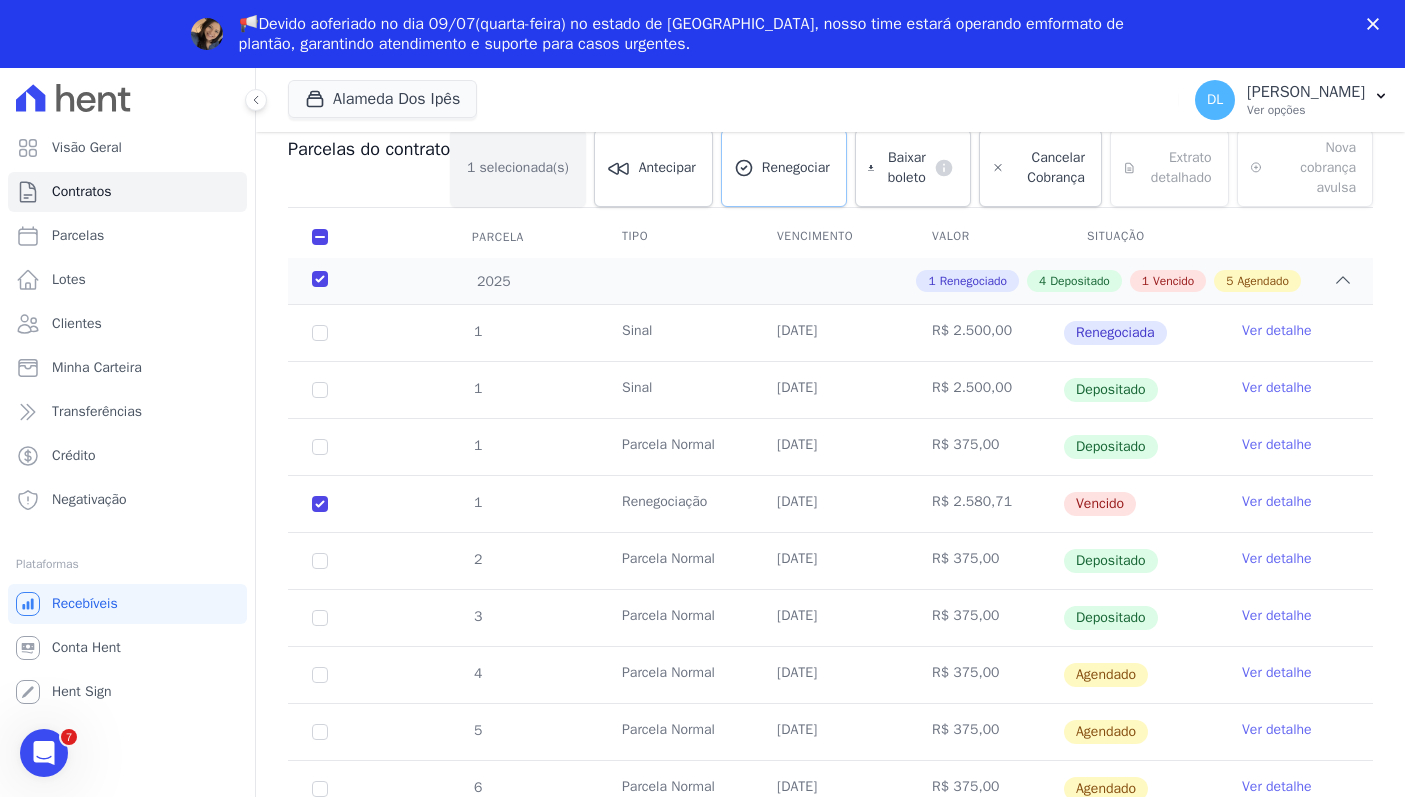 click on "Renegociar" at bounding box center (784, 168) 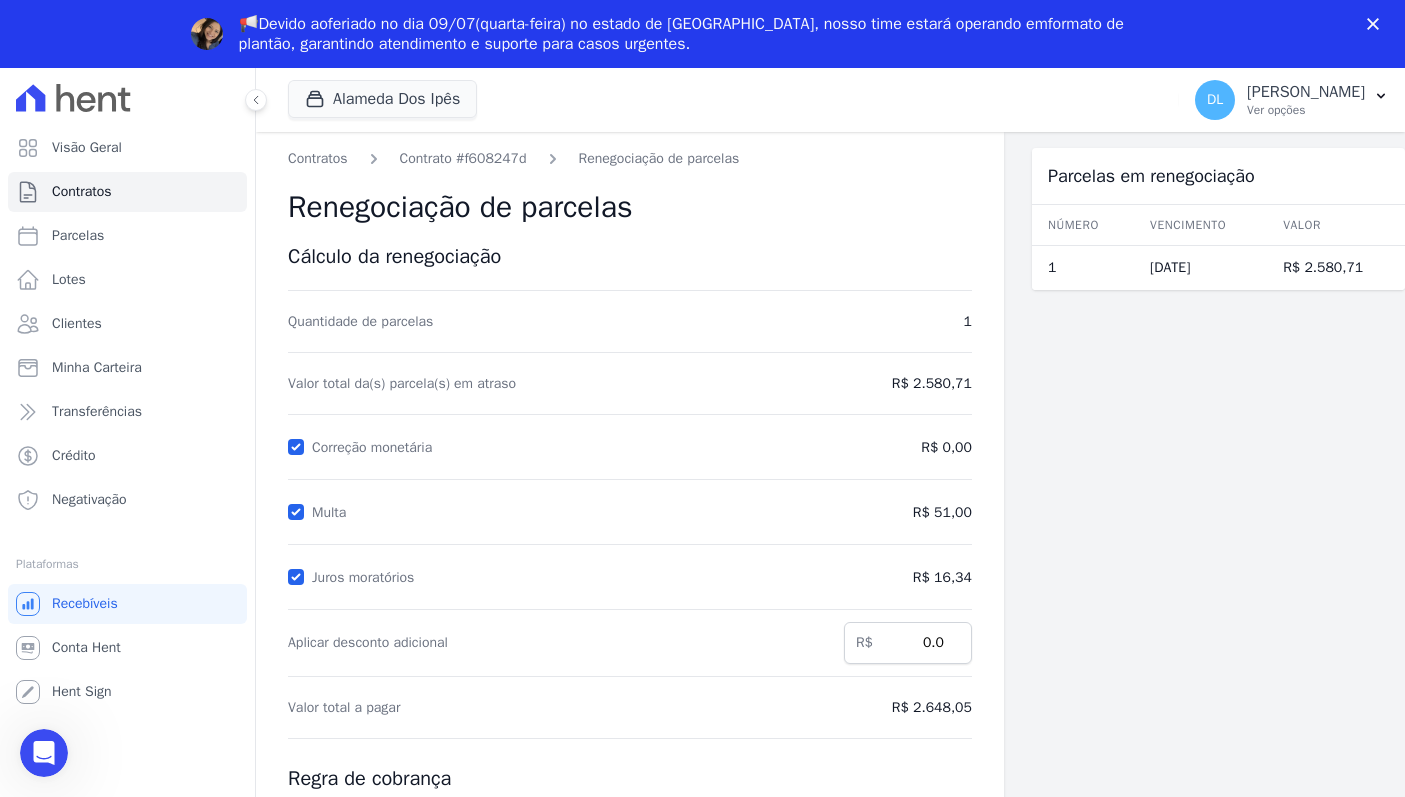 scroll, scrollTop: 0, scrollLeft: 0, axis: both 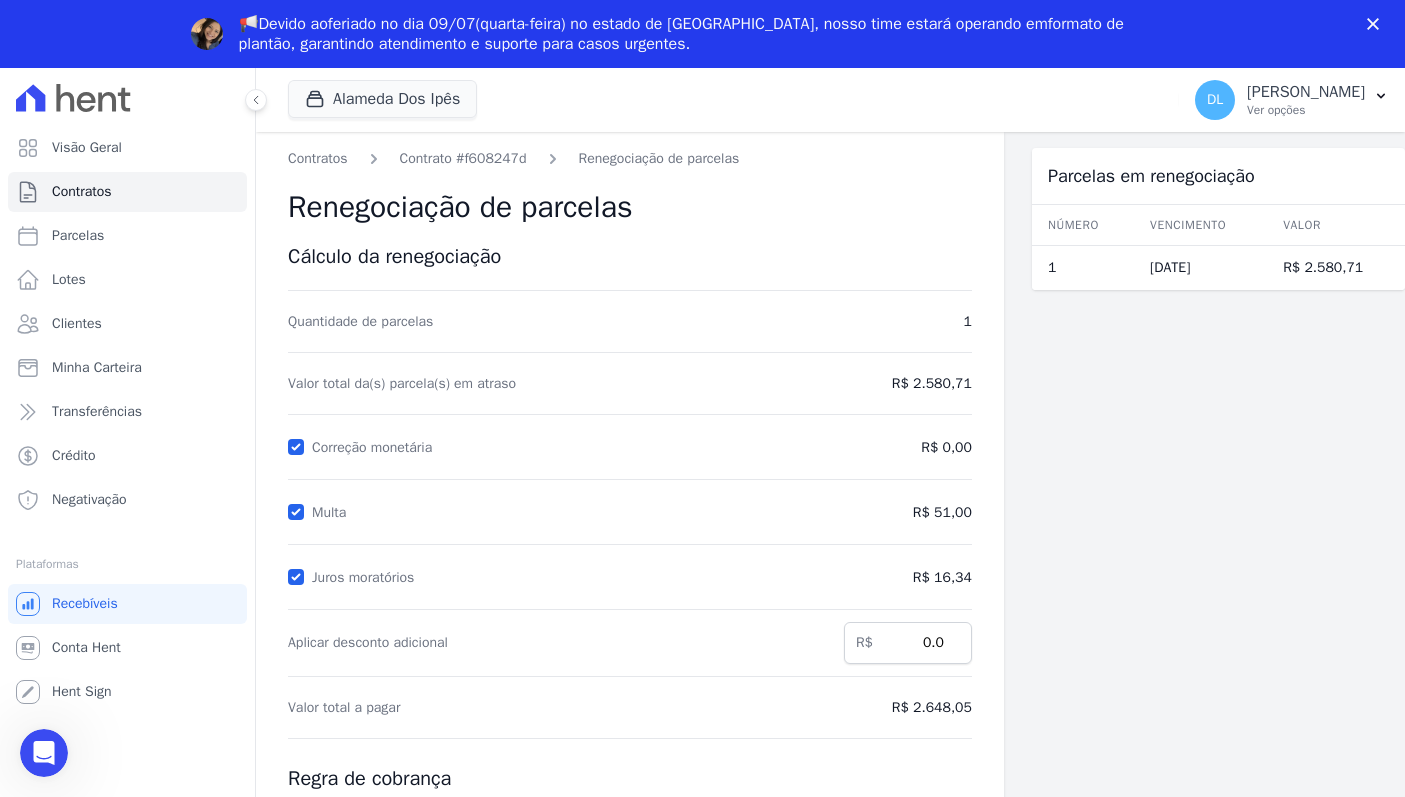 click at bounding box center [296, 577] 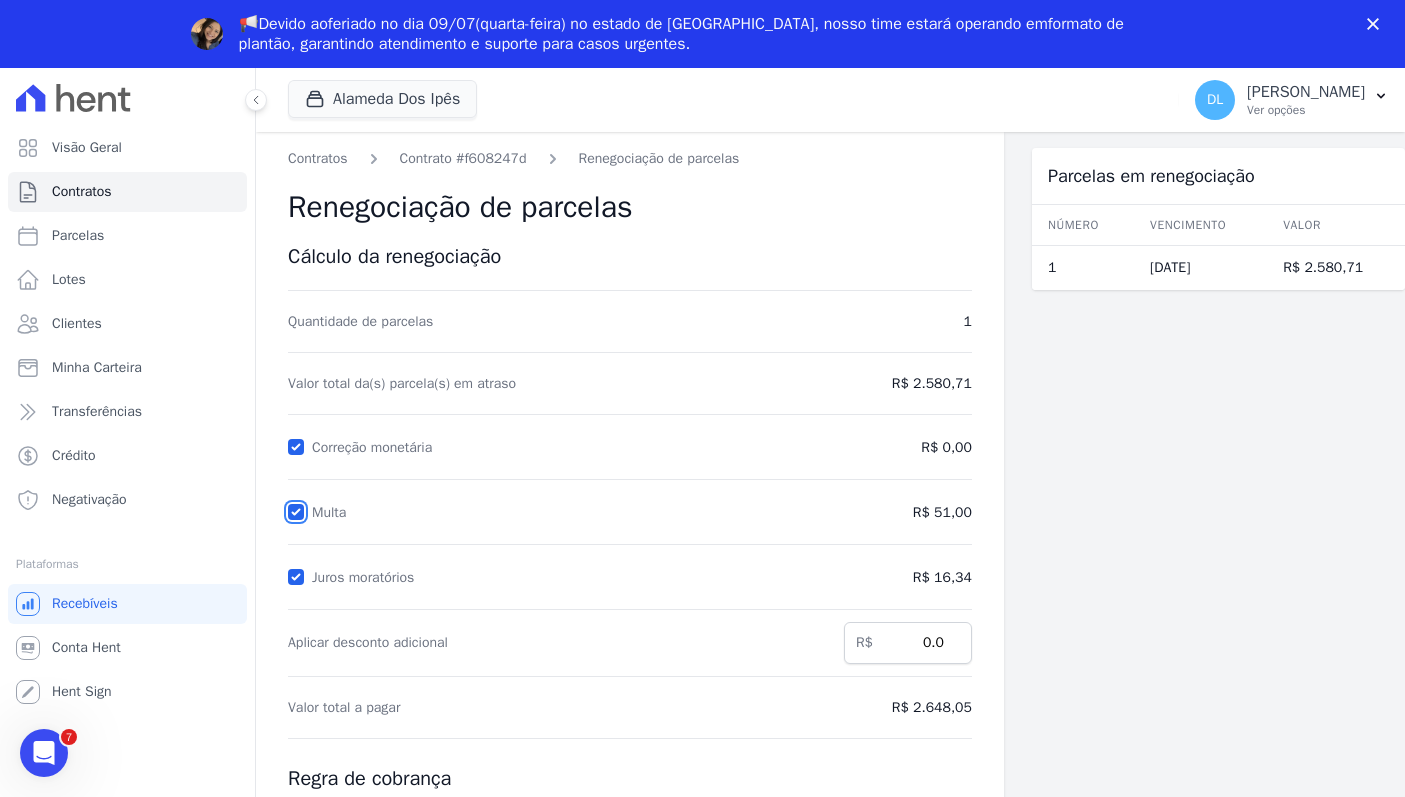 click on "Multa" at bounding box center (296, 512) 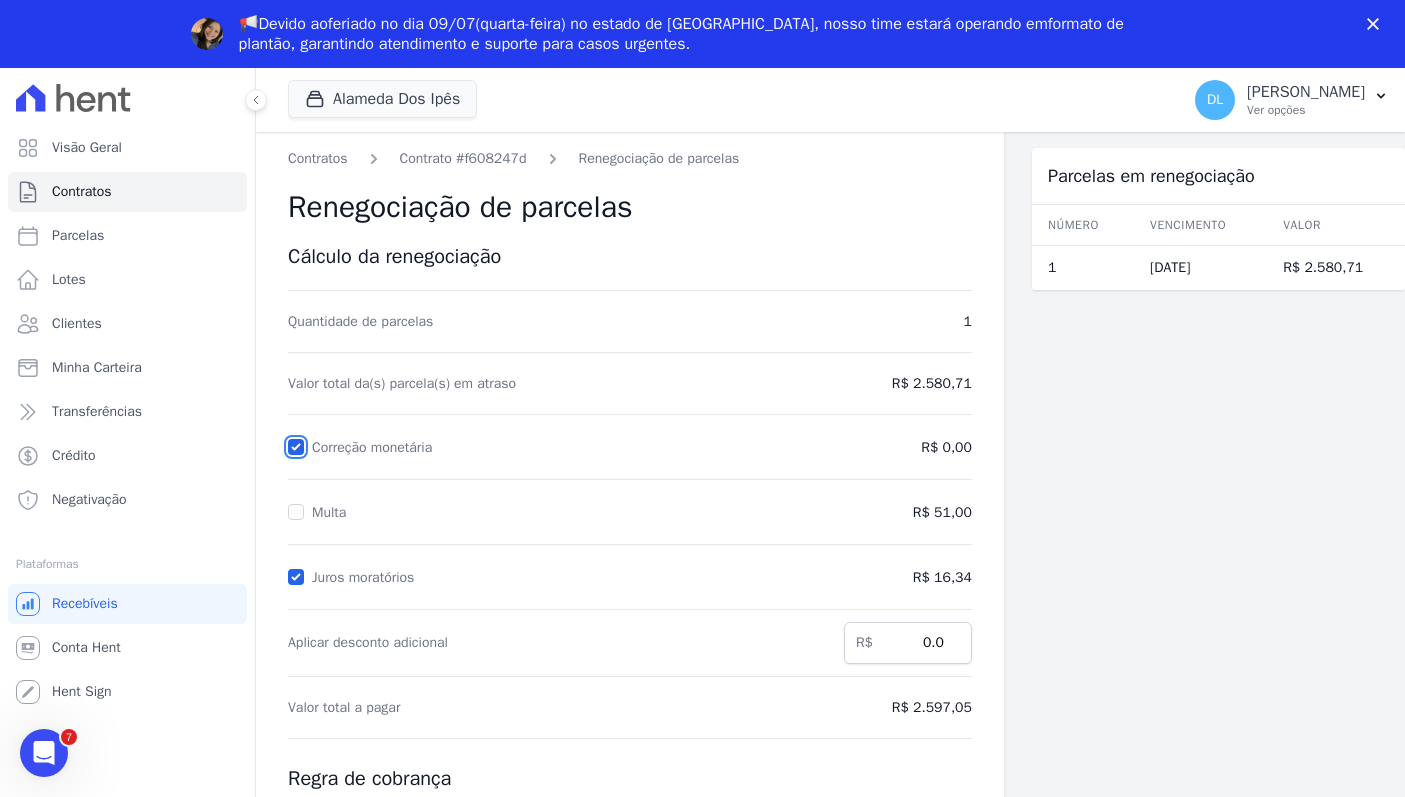 click on "Correção monetária" at bounding box center [296, 447] 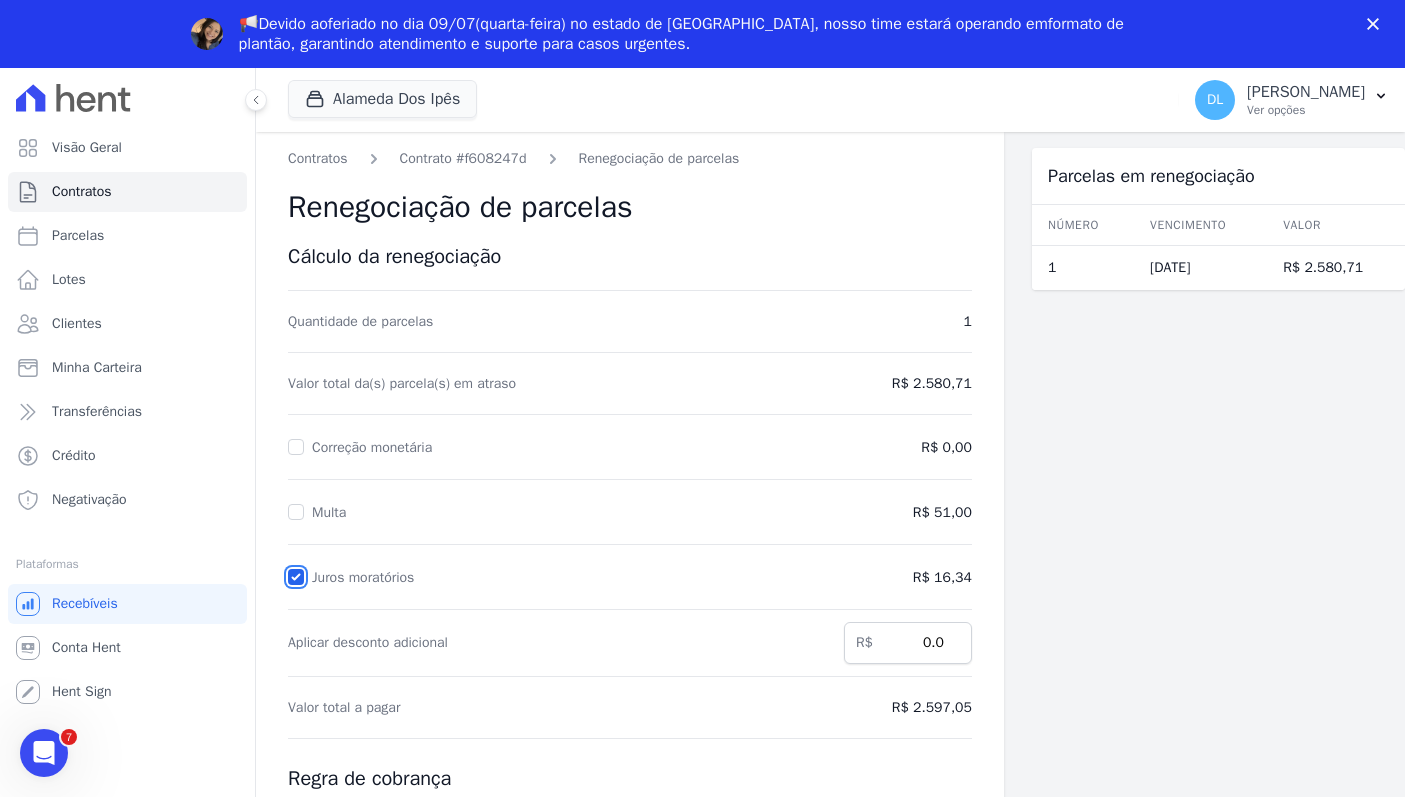 click on "Juros moratórios" at bounding box center [296, 577] 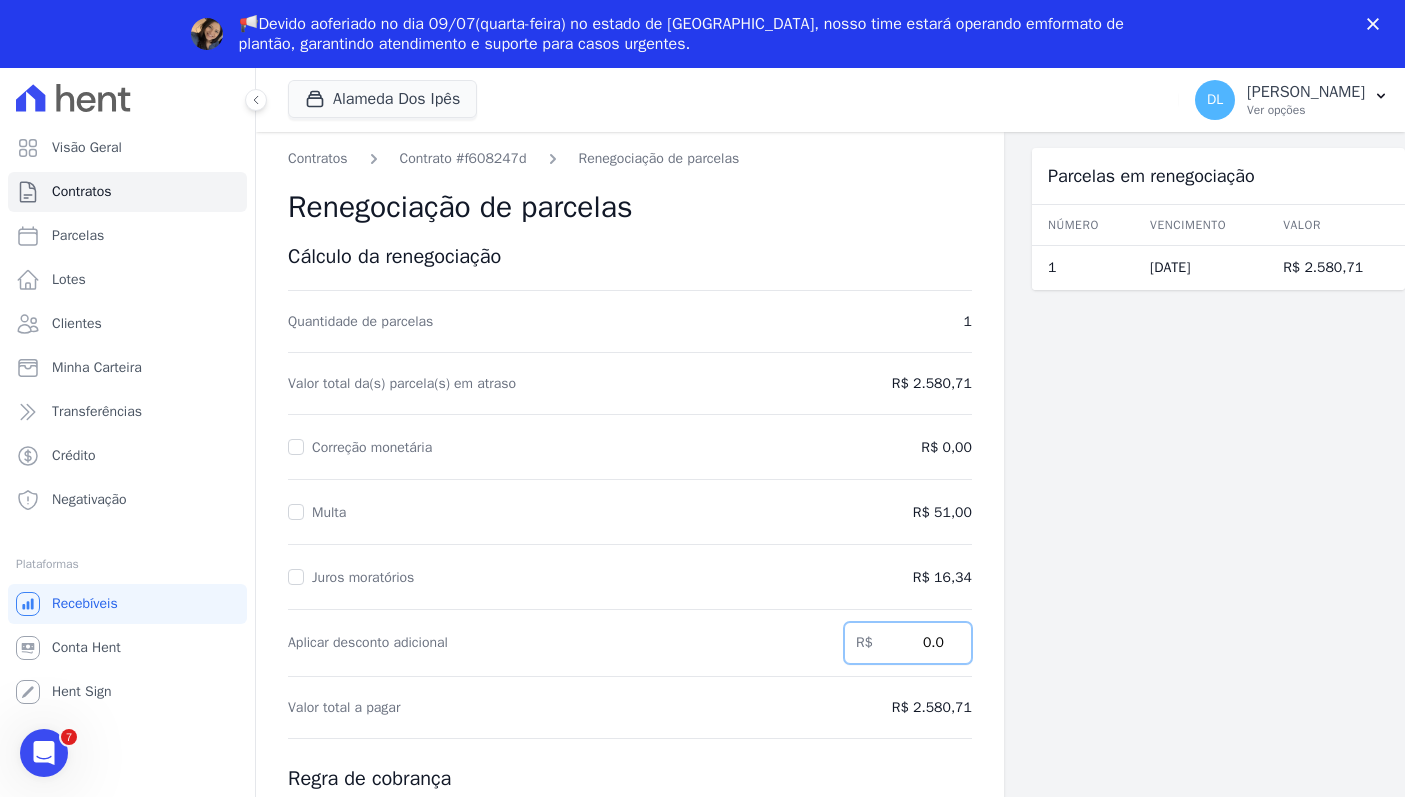 drag, startPoint x: 920, startPoint y: 648, endPoint x: 957, endPoint y: 648, distance: 37 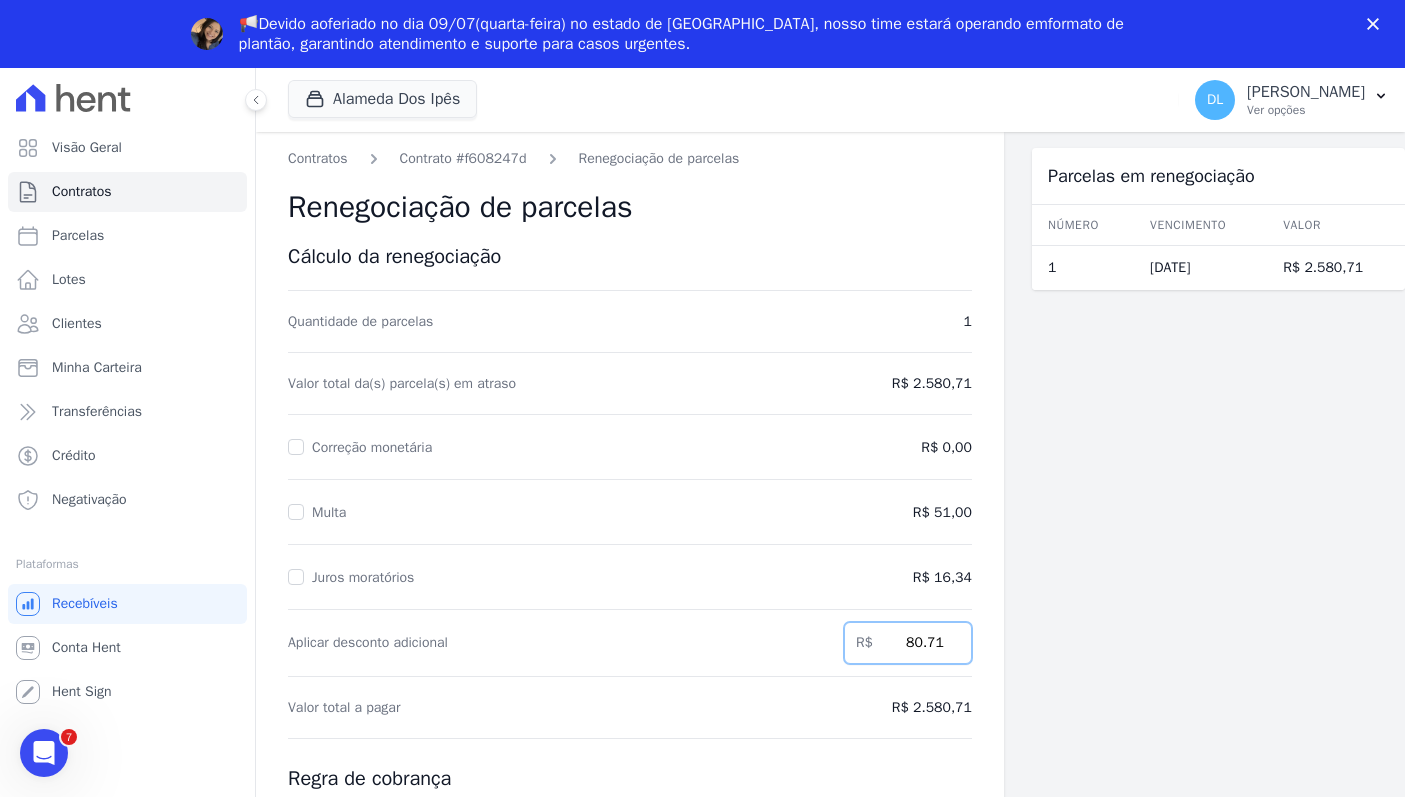type on "80.71" 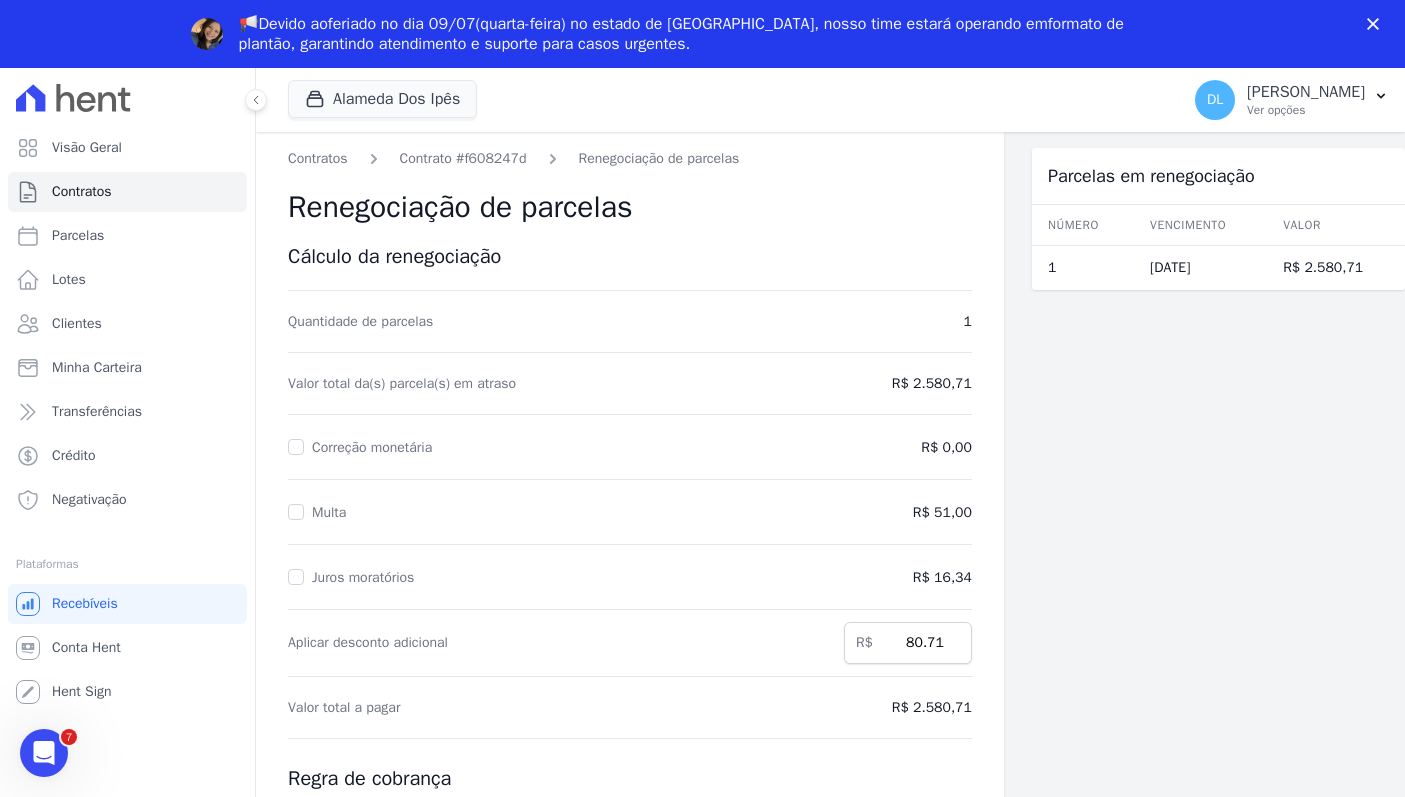 click on "Parcelas em renegociação
Número
Vencimento
[GEOGRAPHIC_DATA]
1
[DATE]
R$ 2.580,71" at bounding box center [1218, 600] 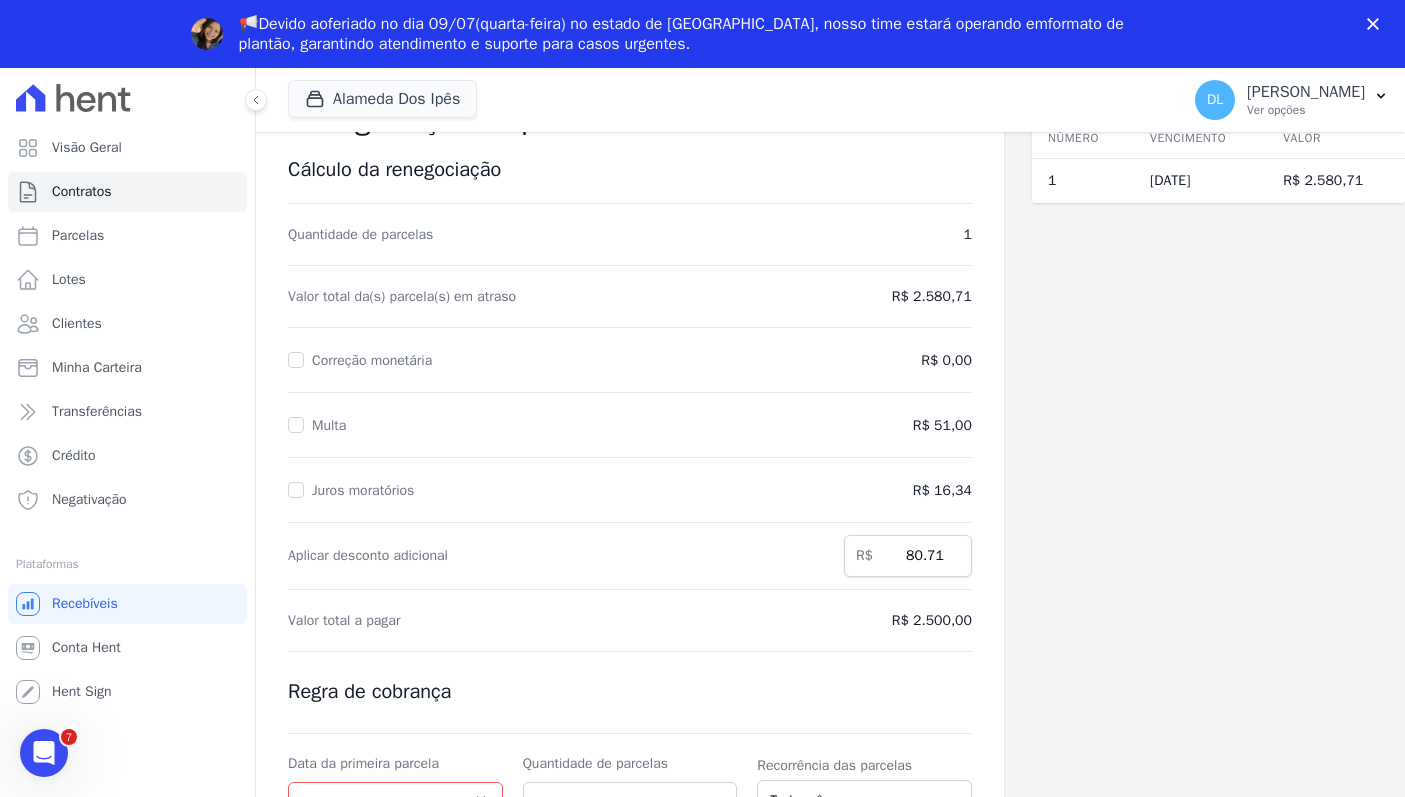 scroll, scrollTop: 204, scrollLeft: 0, axis: vertical 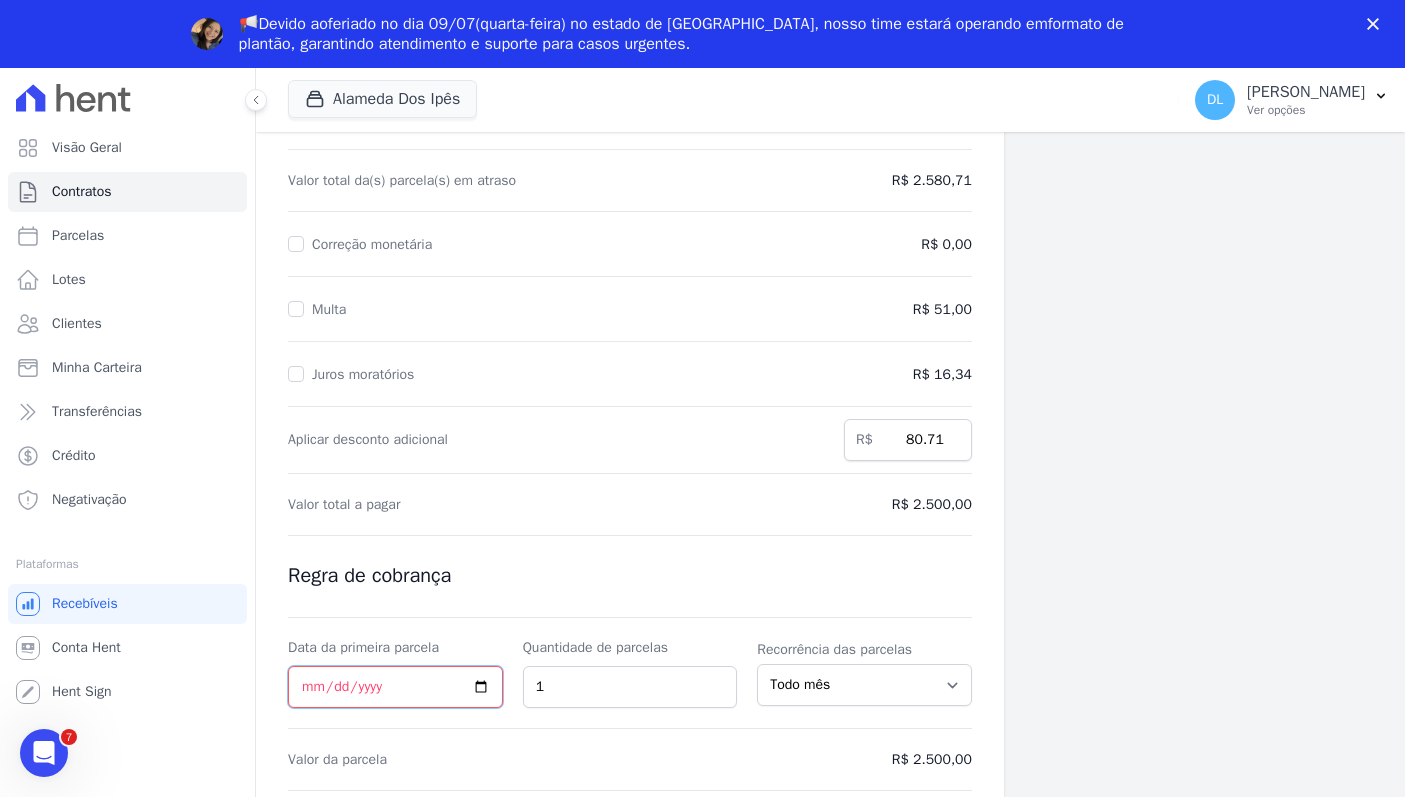 click on "Data da primeira parcela" at bounding box center (395, 687) 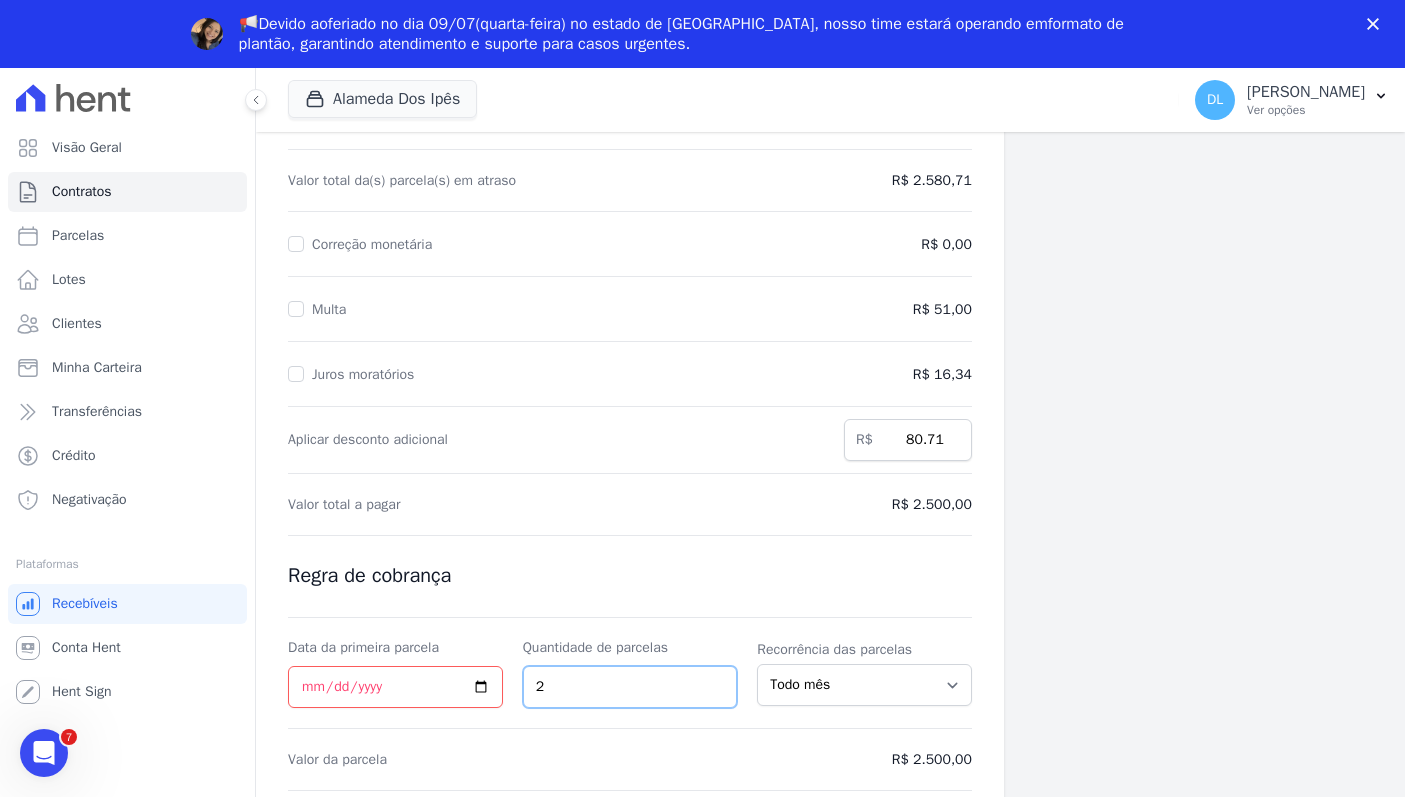 click on "2" at bounding box center [630, 687] 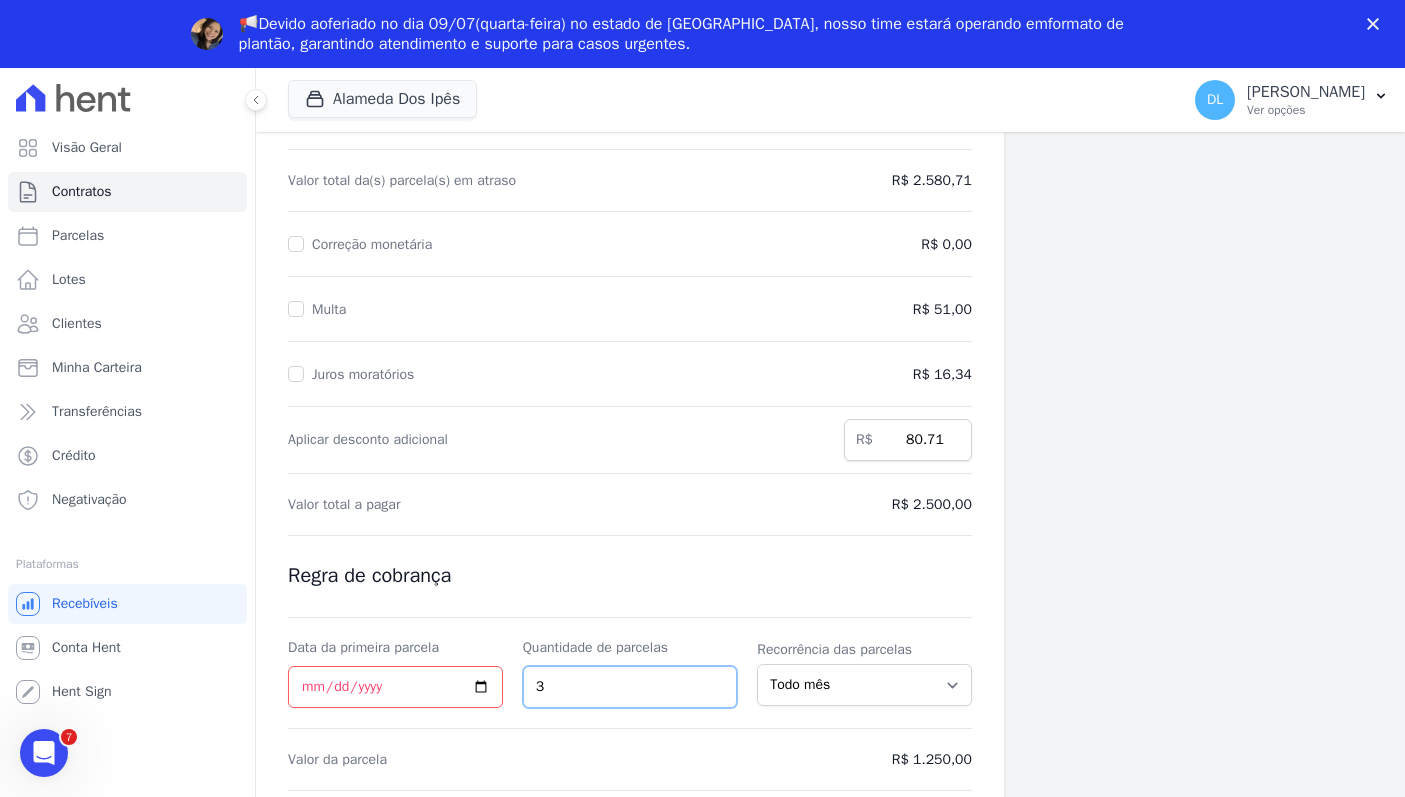 click on "3" at bounding box center [630, 687] 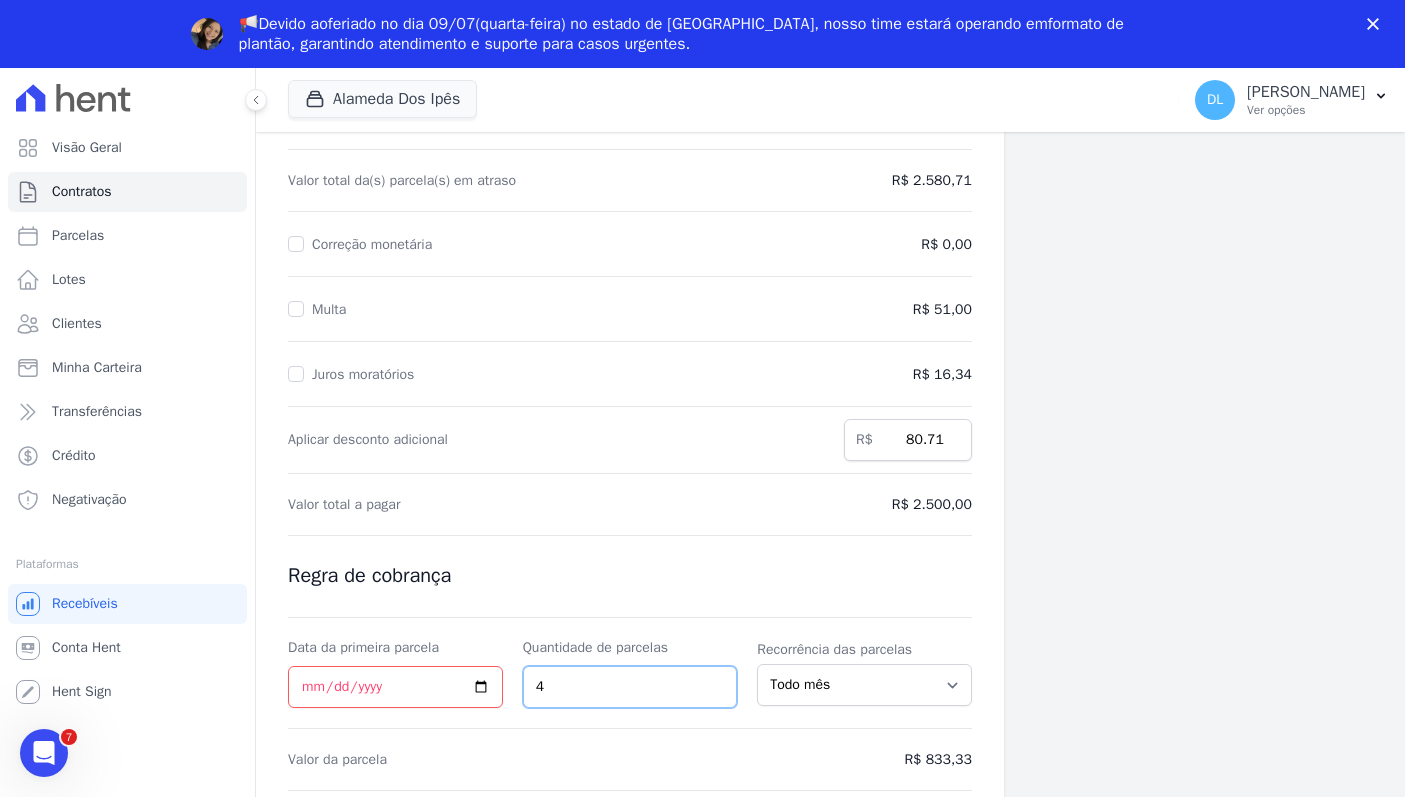 click on "4" at bounding box center (630, 687) 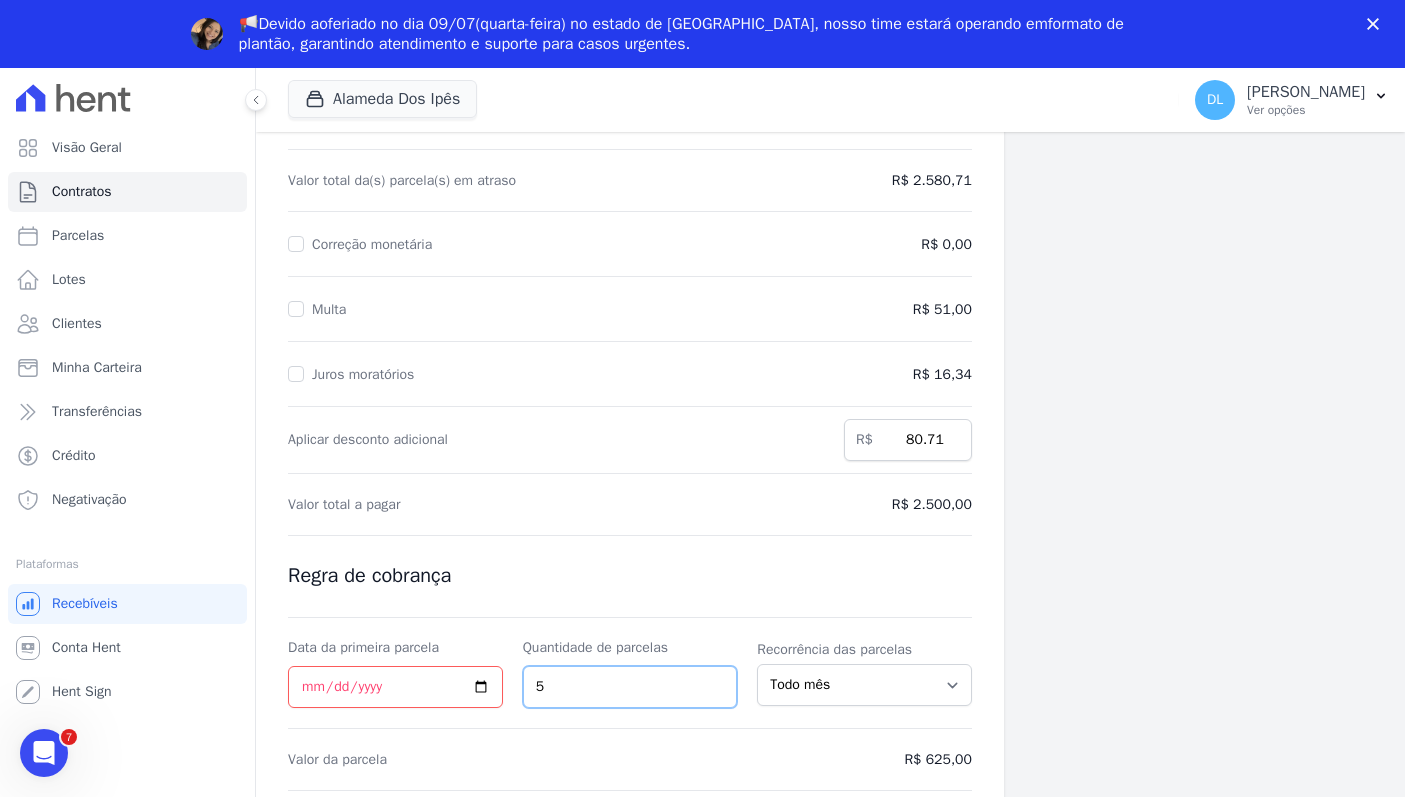 type on "5" 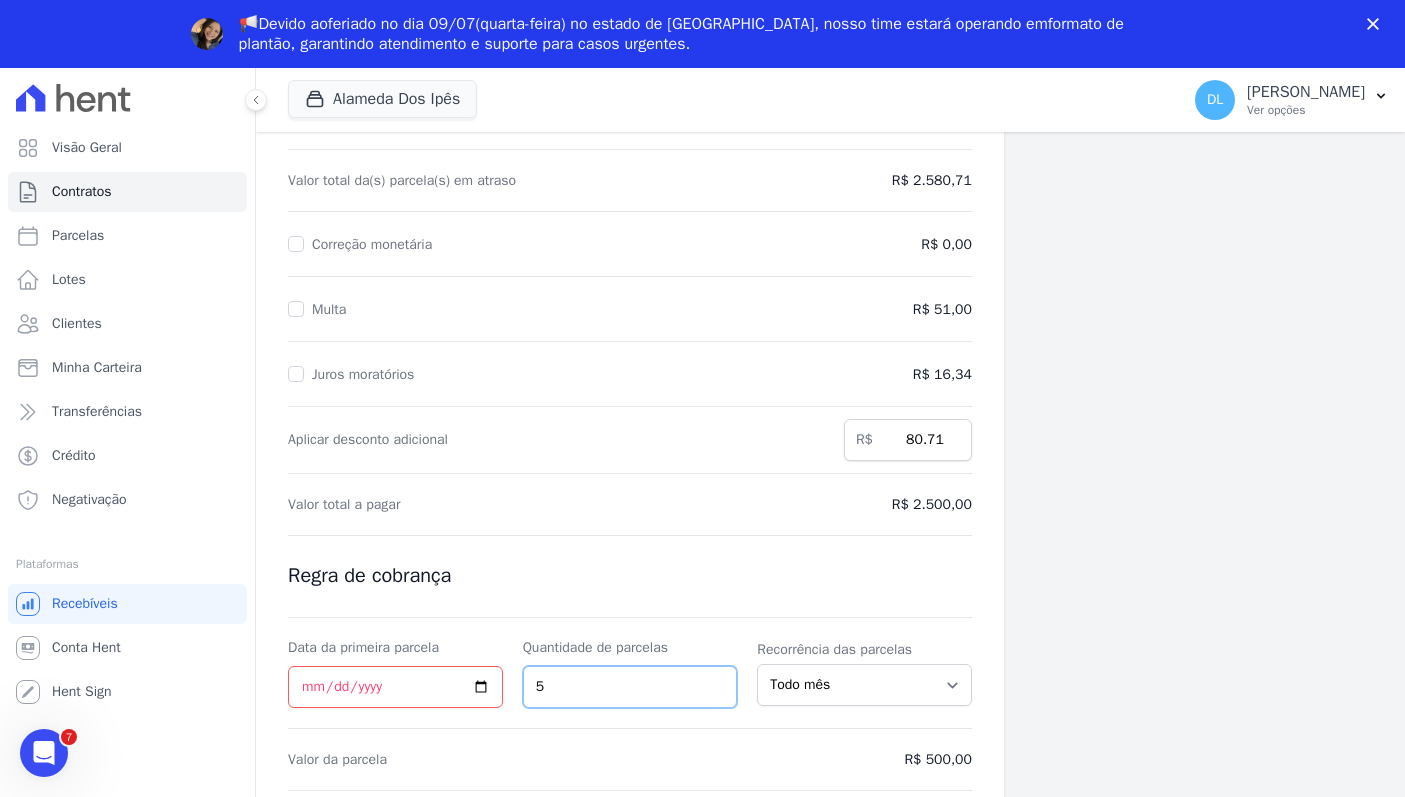 scroll, scrollTop: 0, scrollLeft: 0, axis: both 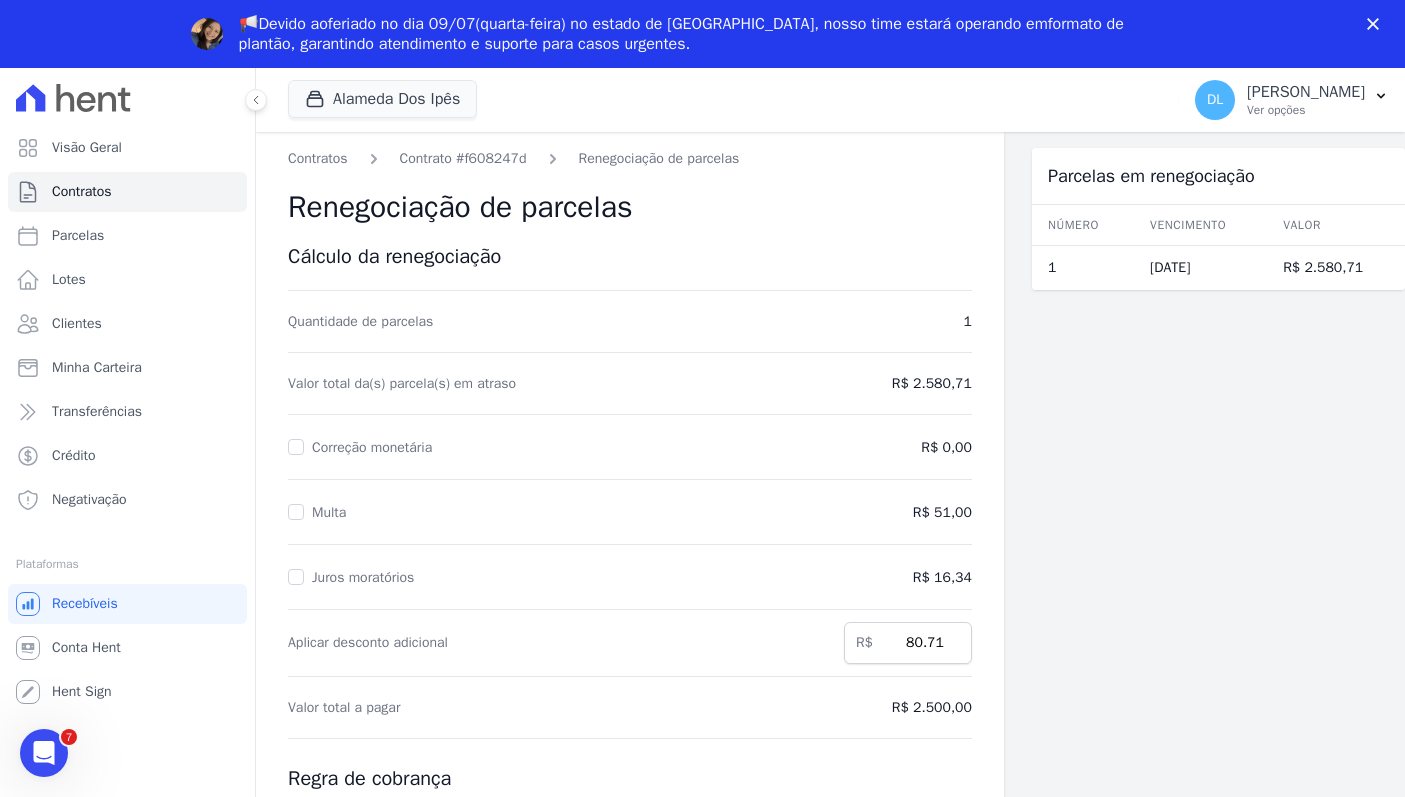 click 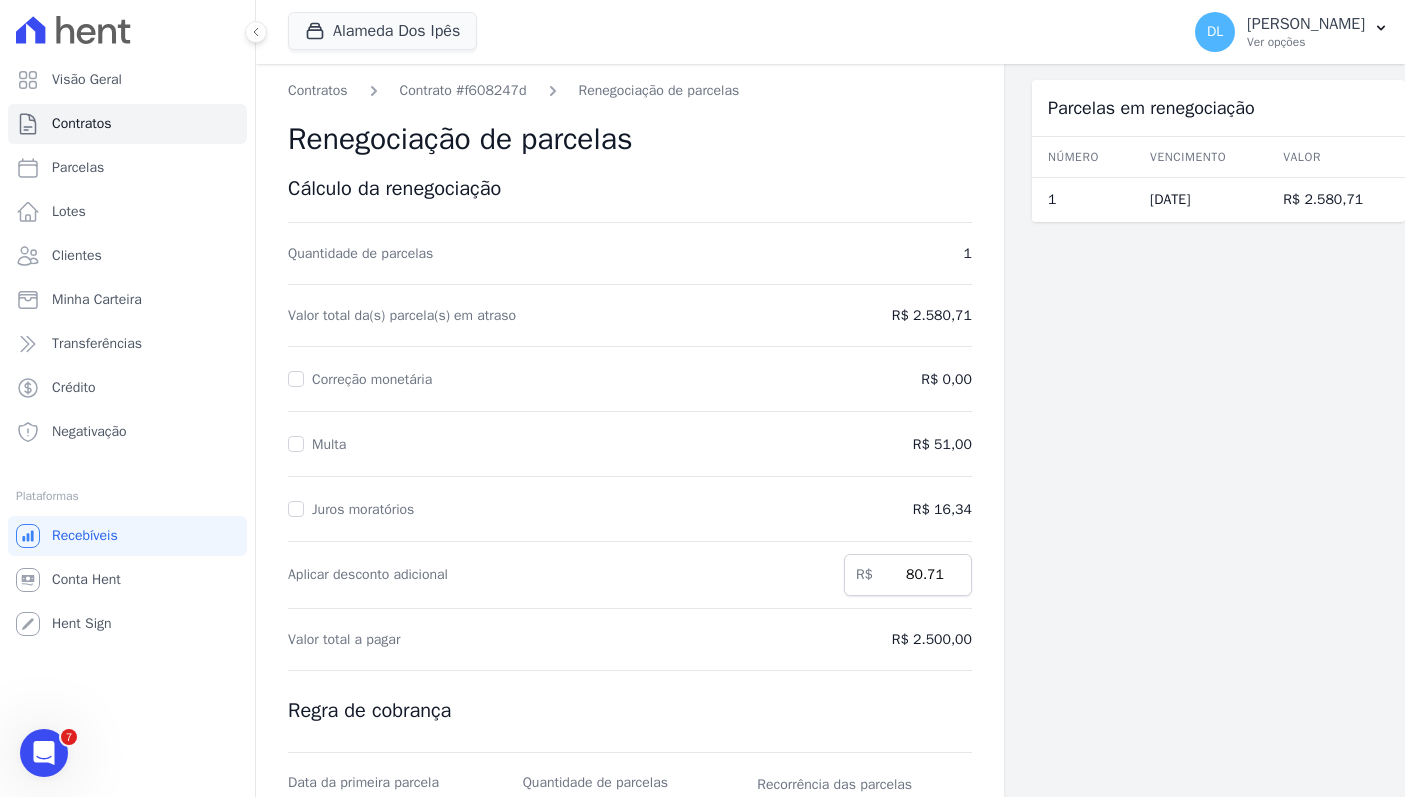 scroll, scrollTop: 204, scrollLeft: 0, axis: vertical 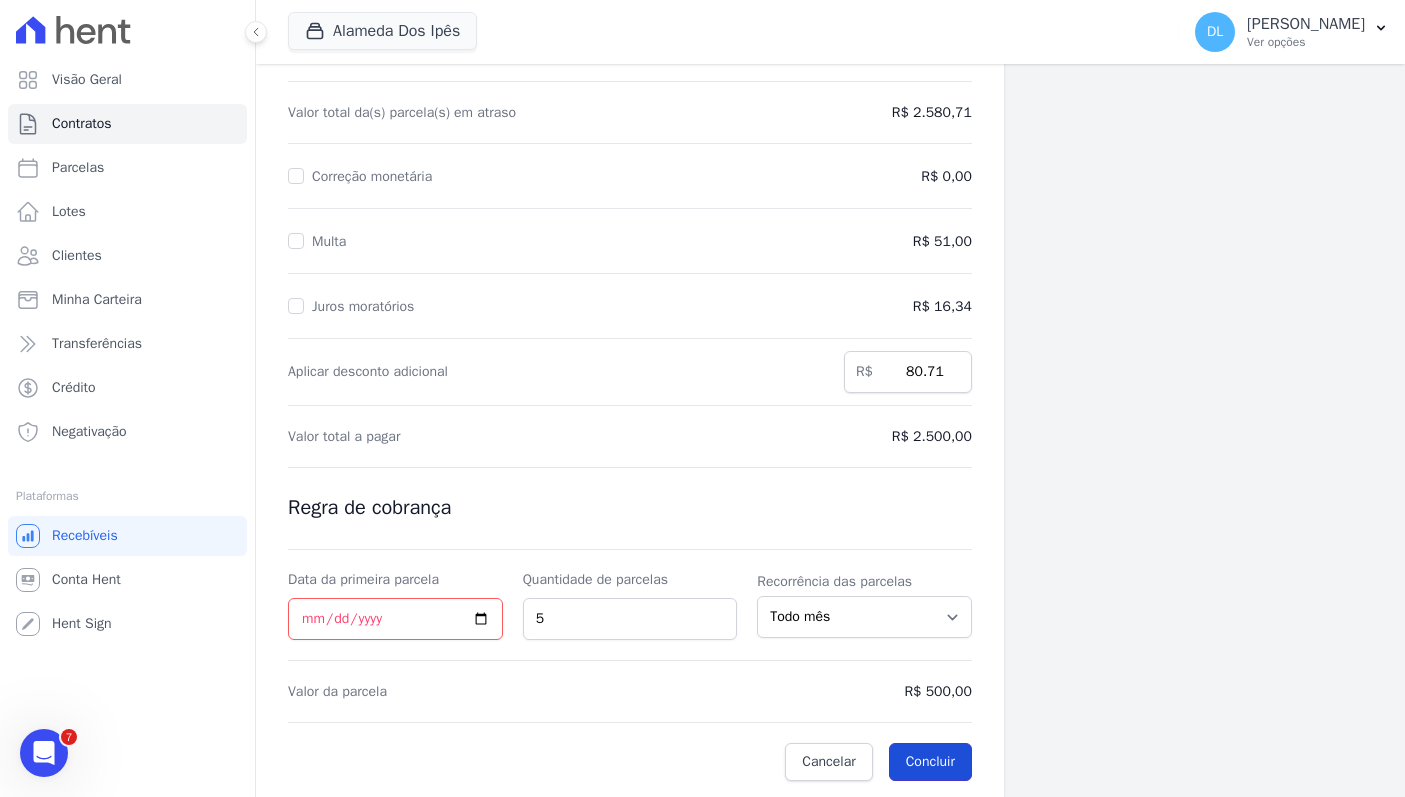 click on "Concluir" at bounding box center [930, 762] 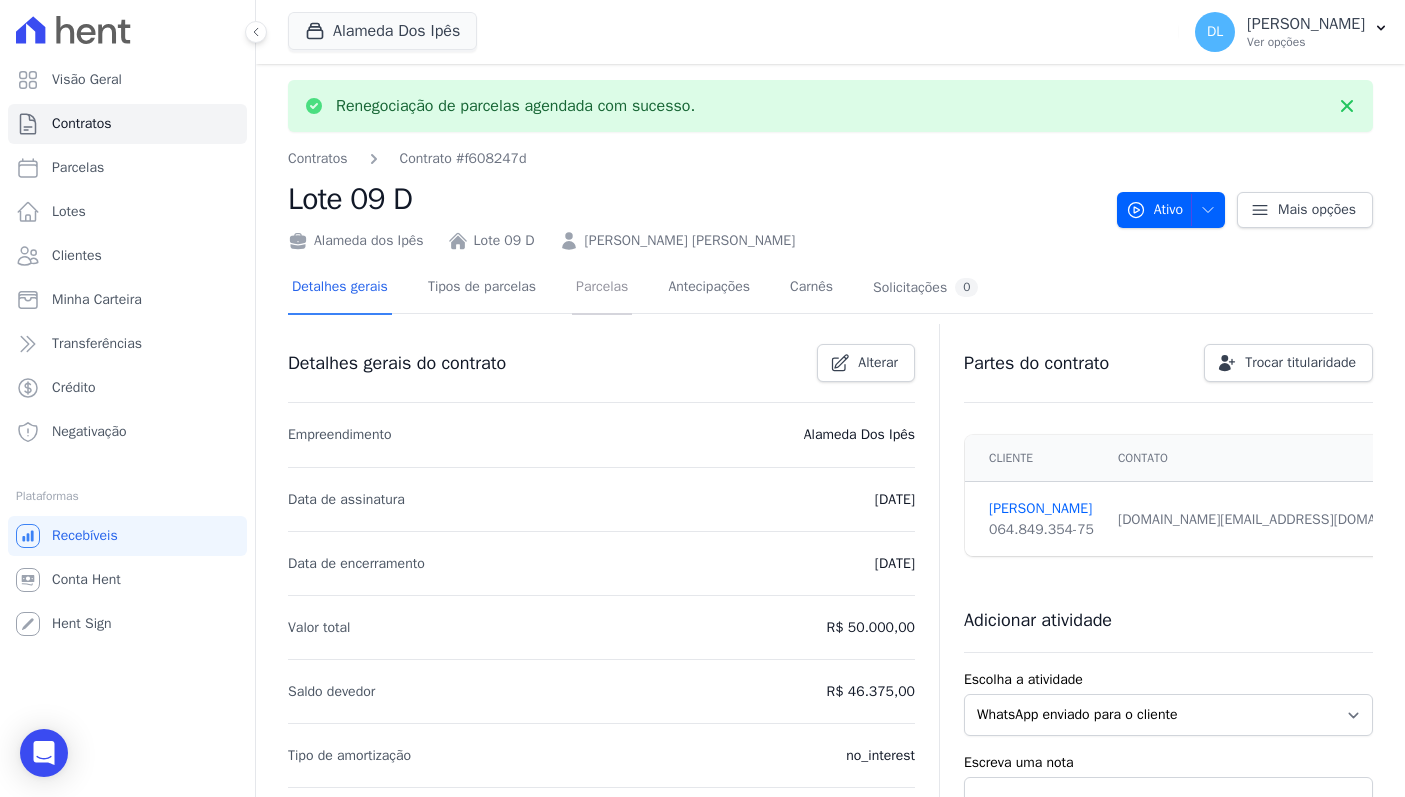 click on "Parcelas" at bounding box center (602, 288) 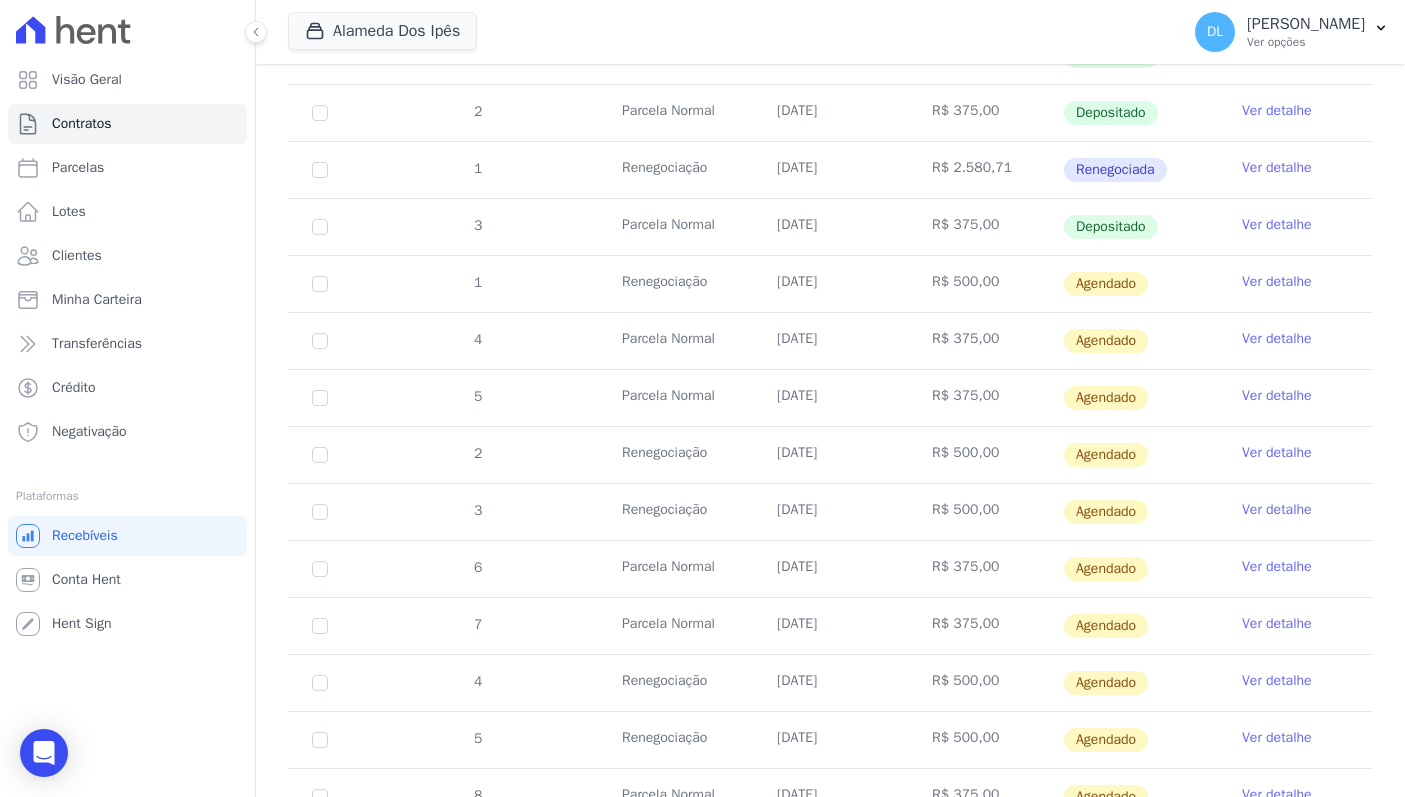 scroll, scrollTop: 511, scrollLeft: 0, axis: vertical 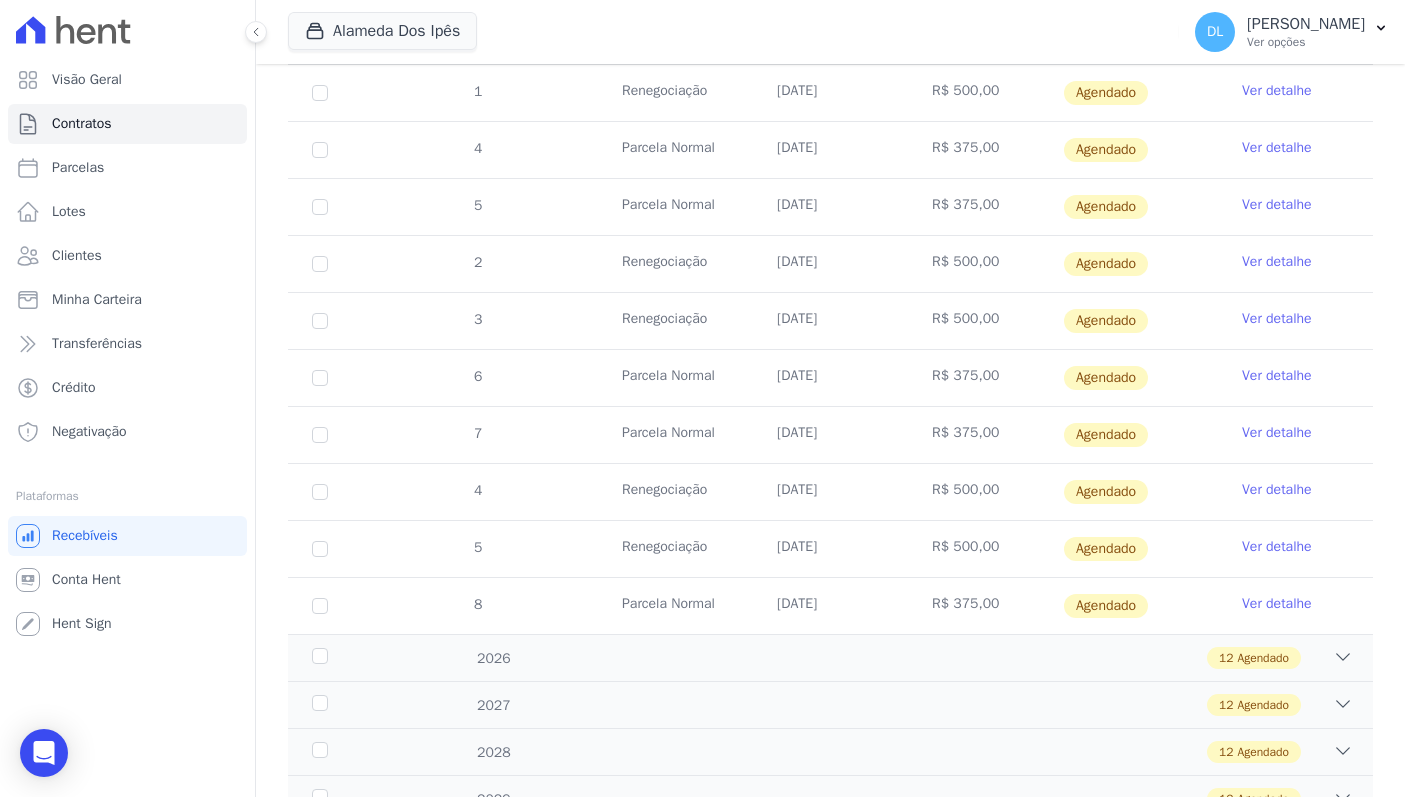 click on "2026
12
Agendado" at bounding box center [830, 657] 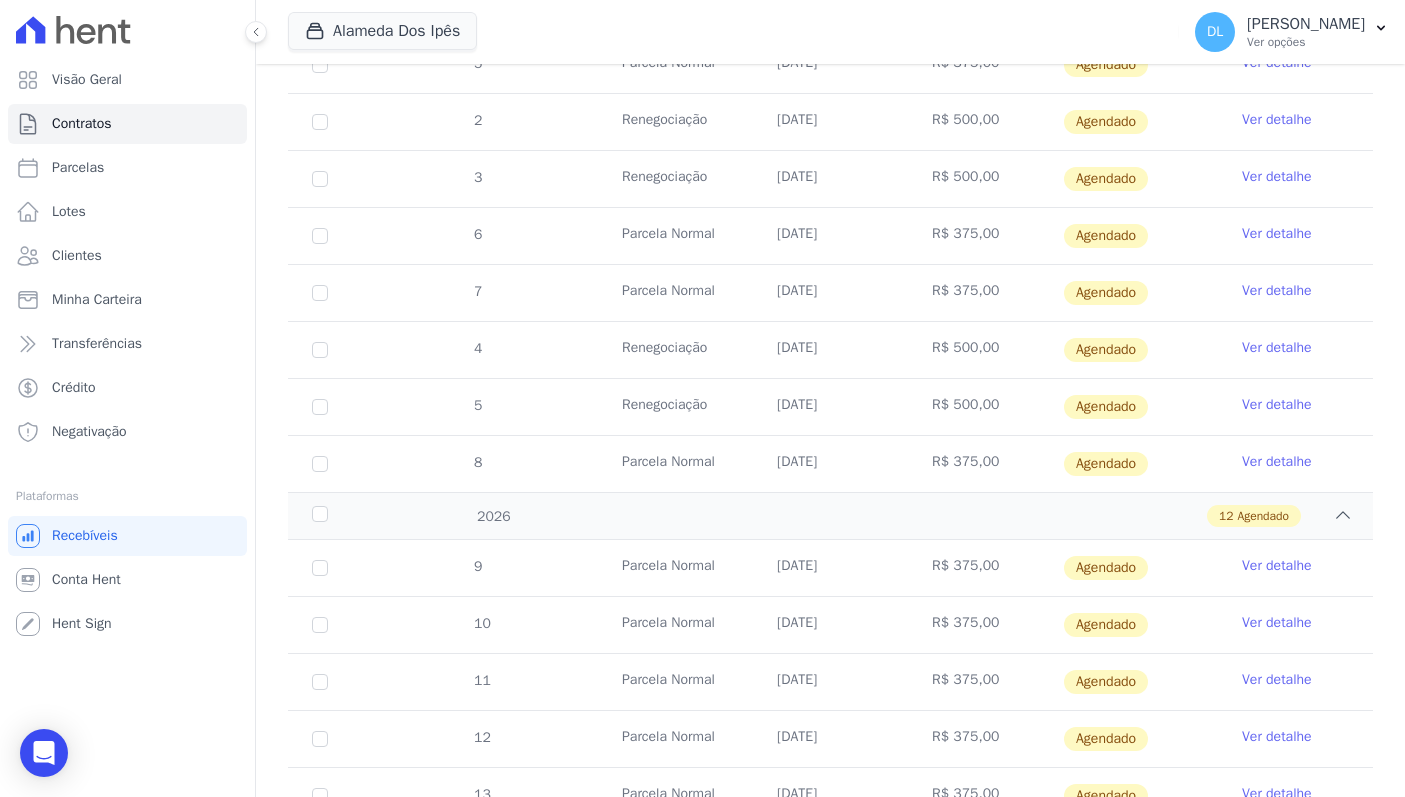 scroll, scrollTop: 846, scrollLeft: 0, axis: vertical 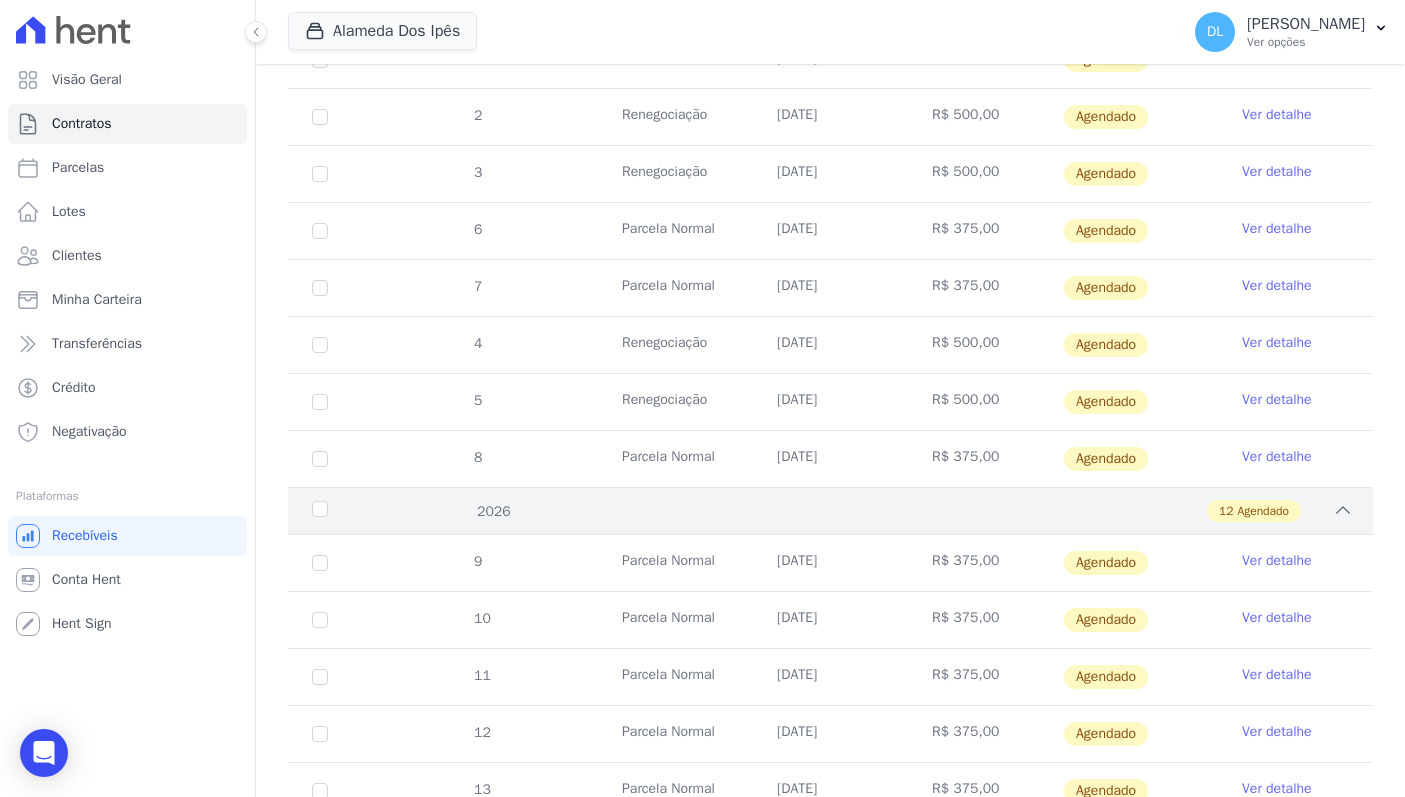 click on "12
Agendado" at bounding box center [883, 511] 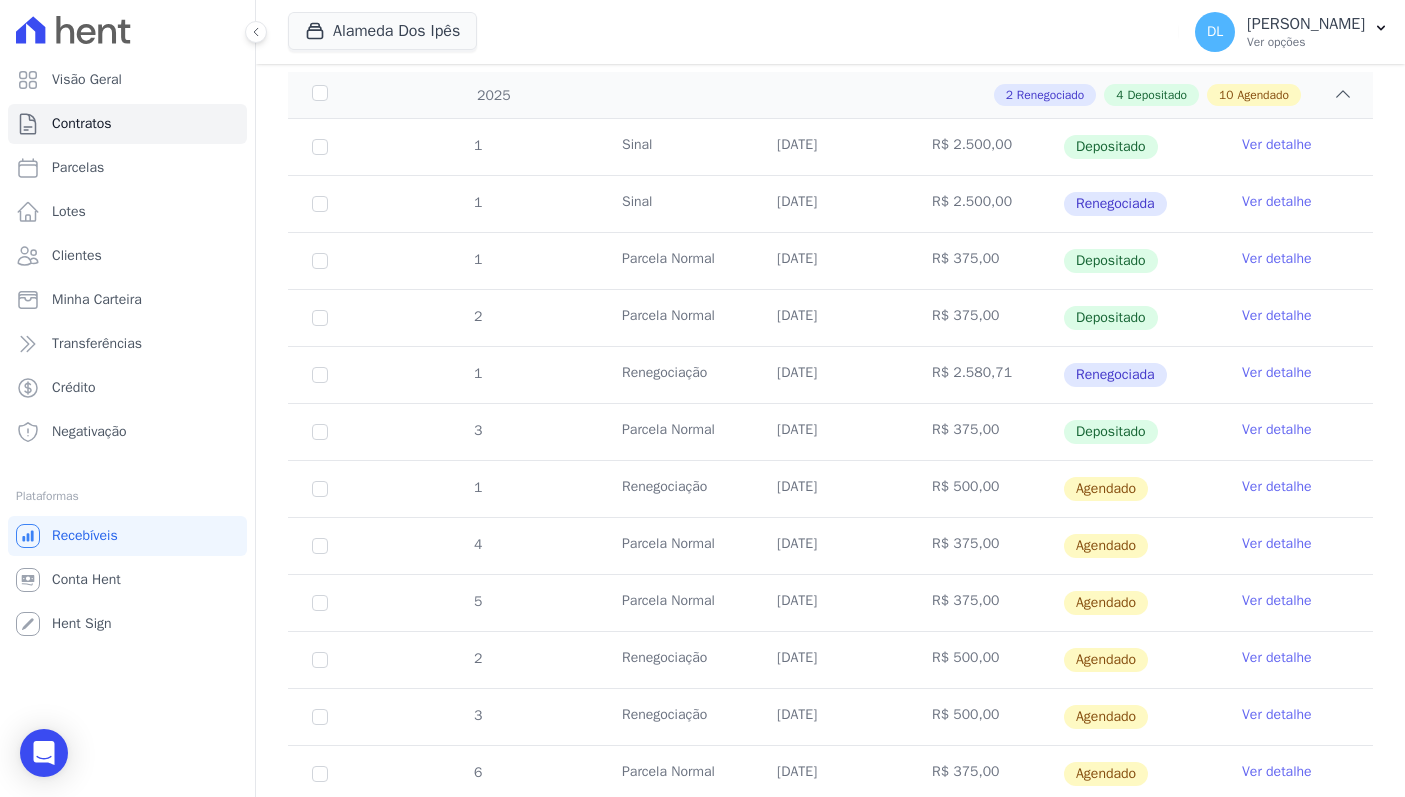 scroll, scrollTop: 294, scrollLeft: 0, axis: vertical 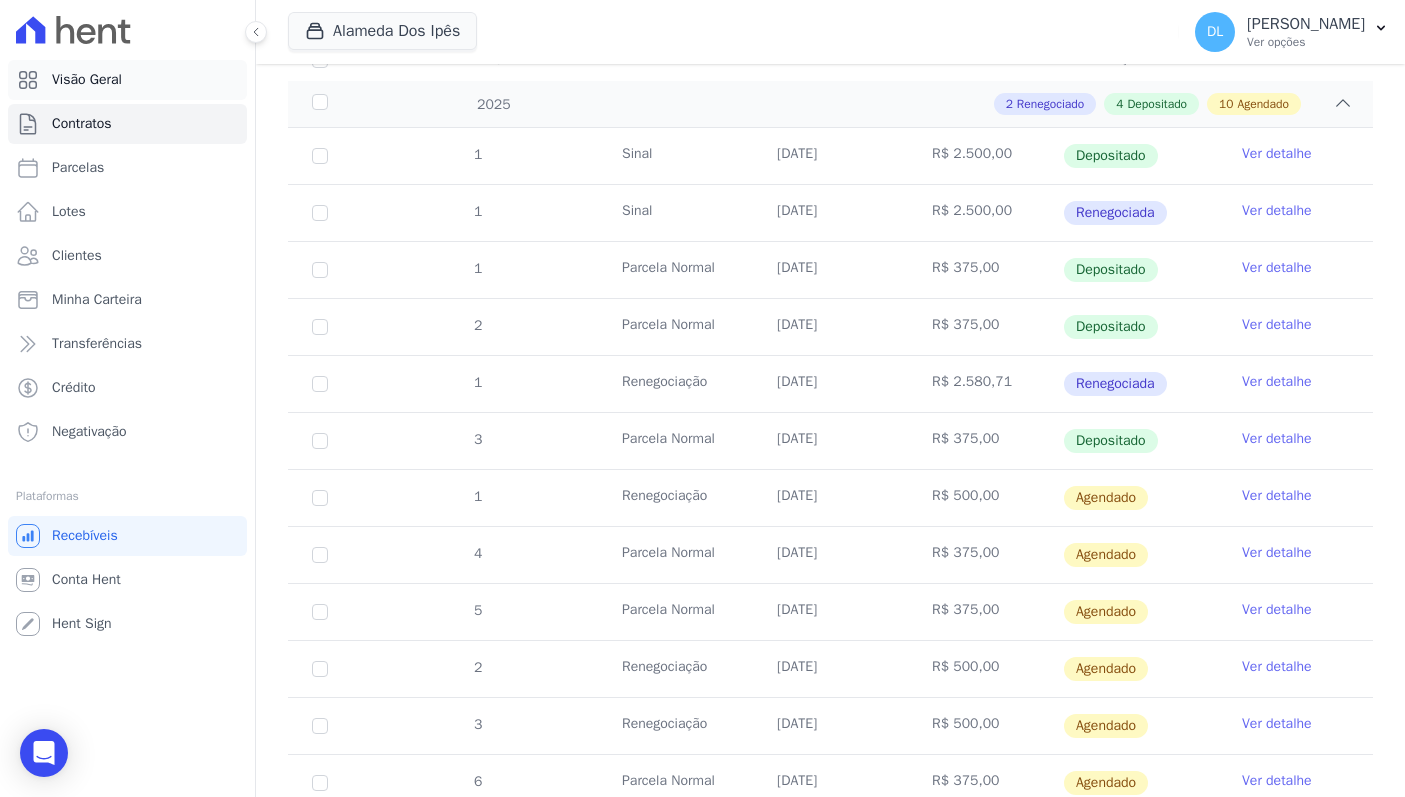 click on "Visão Geral" at bounding box center [127, 80] 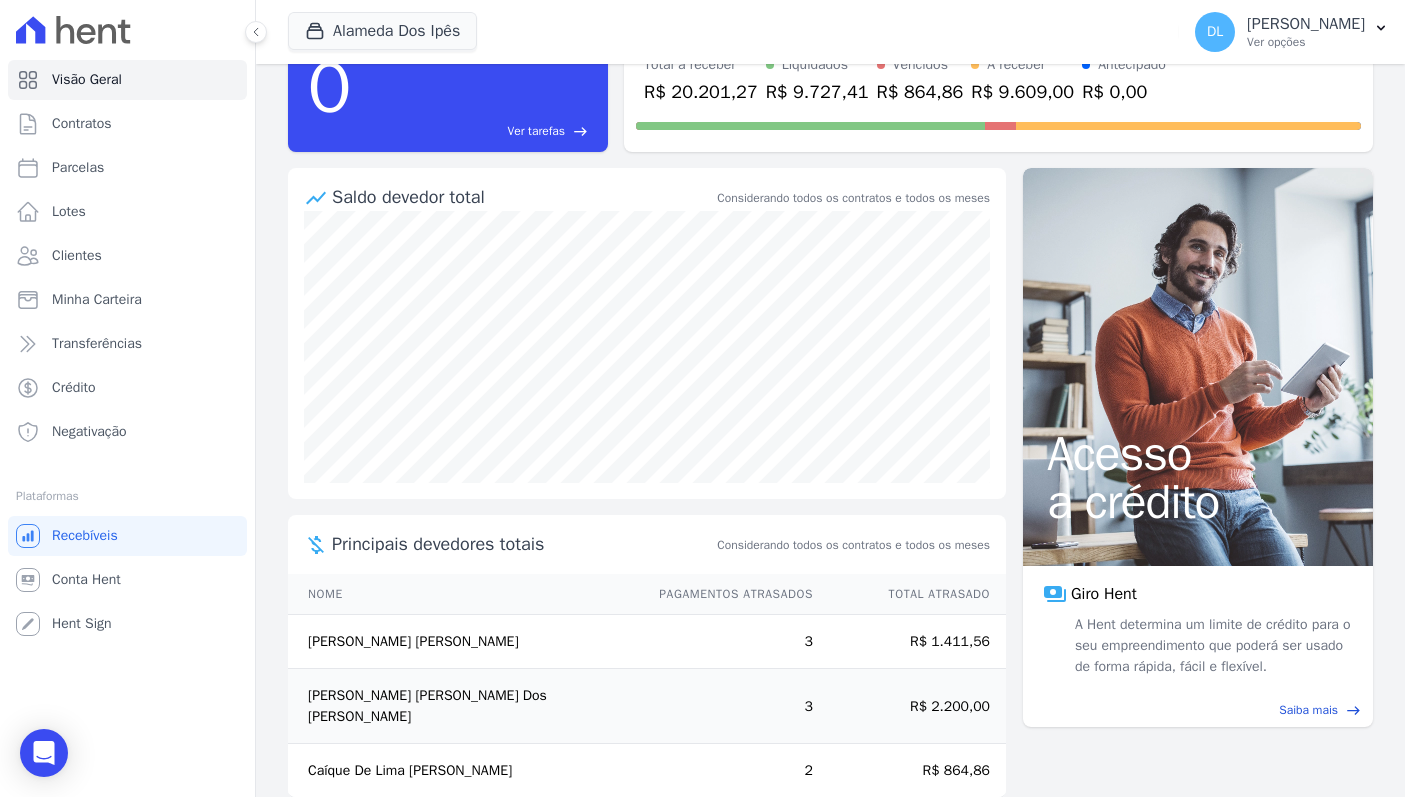 scroll, scrollTop: 116, scrollLeft: 0, axis: vertical 